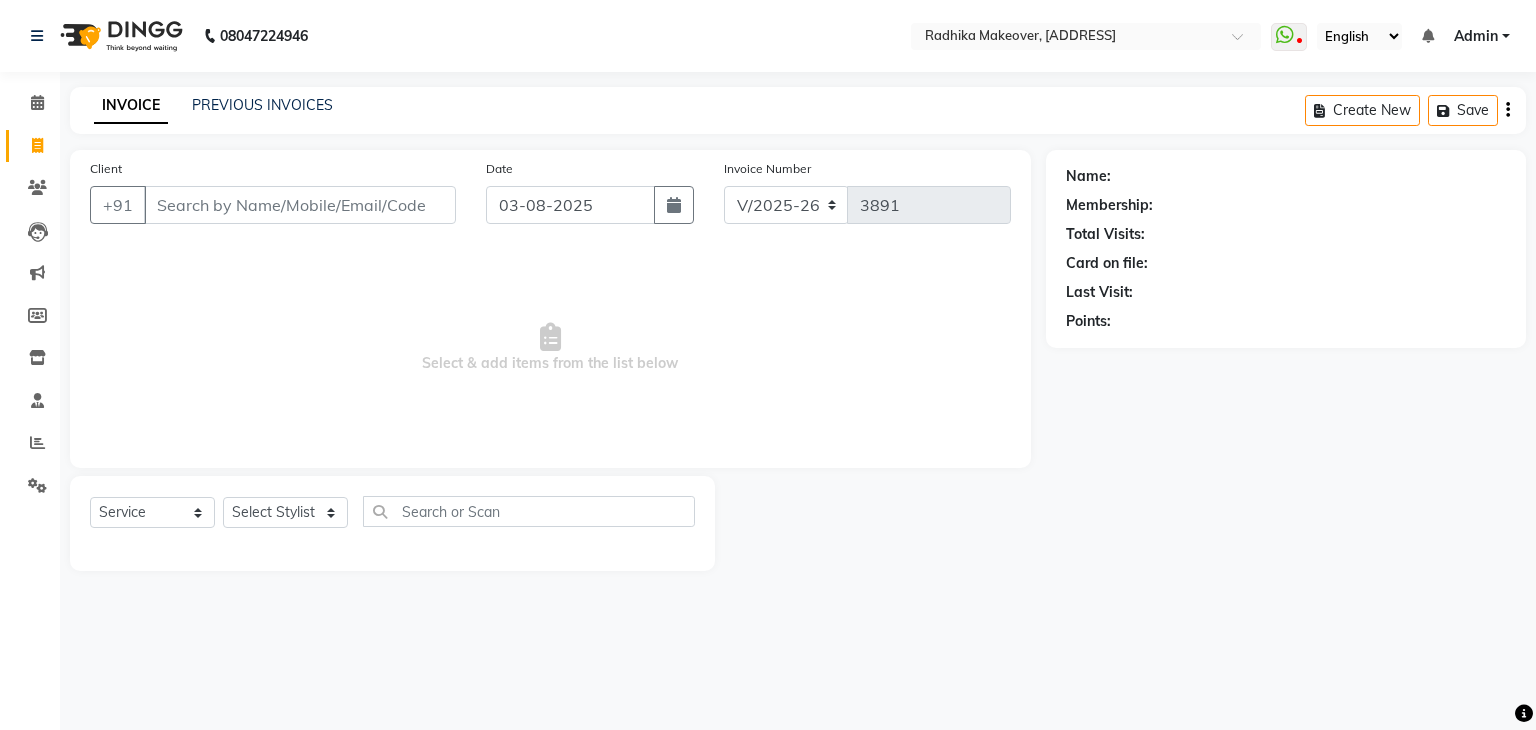 select on "6880" 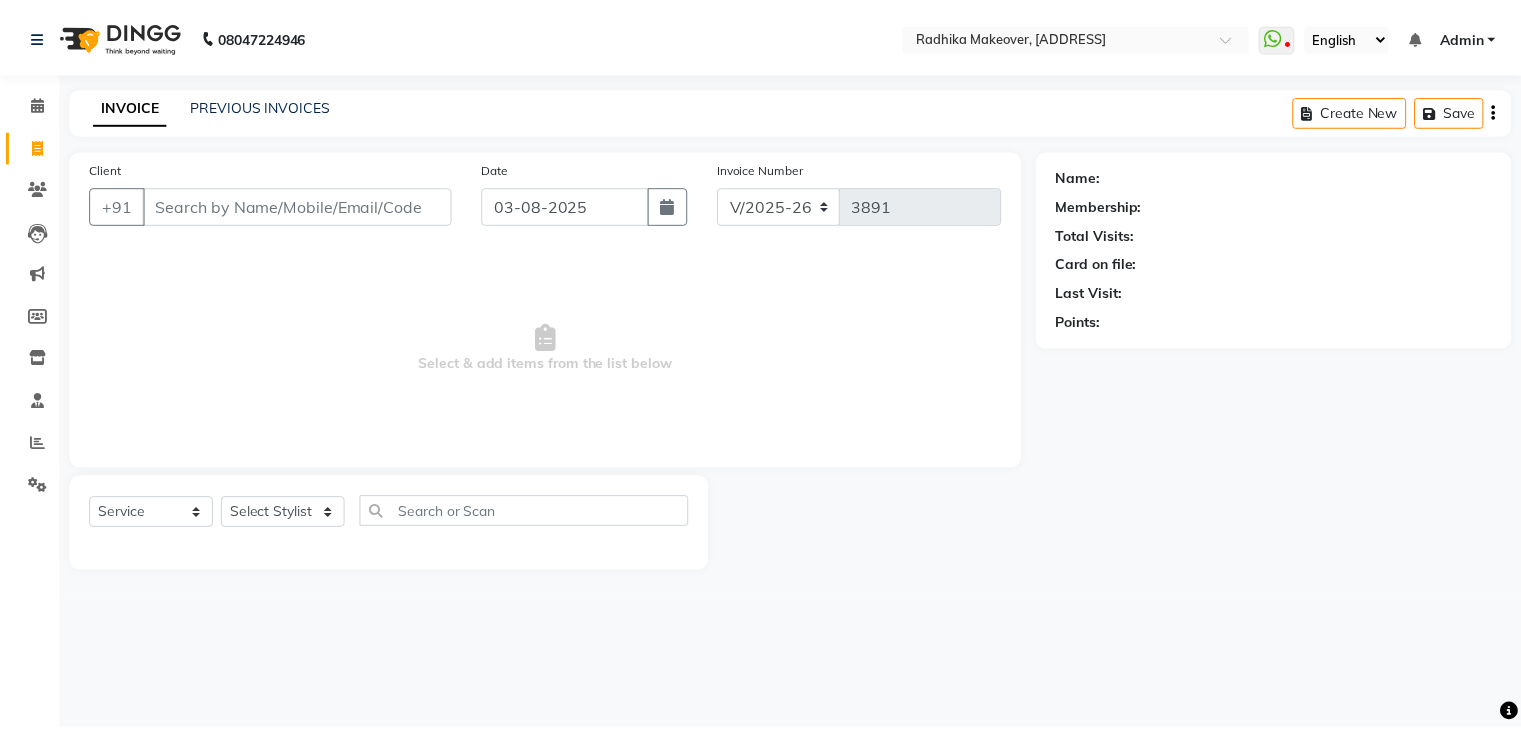scroll, scrollTop: 0, scrollLeft: 0, axis: both 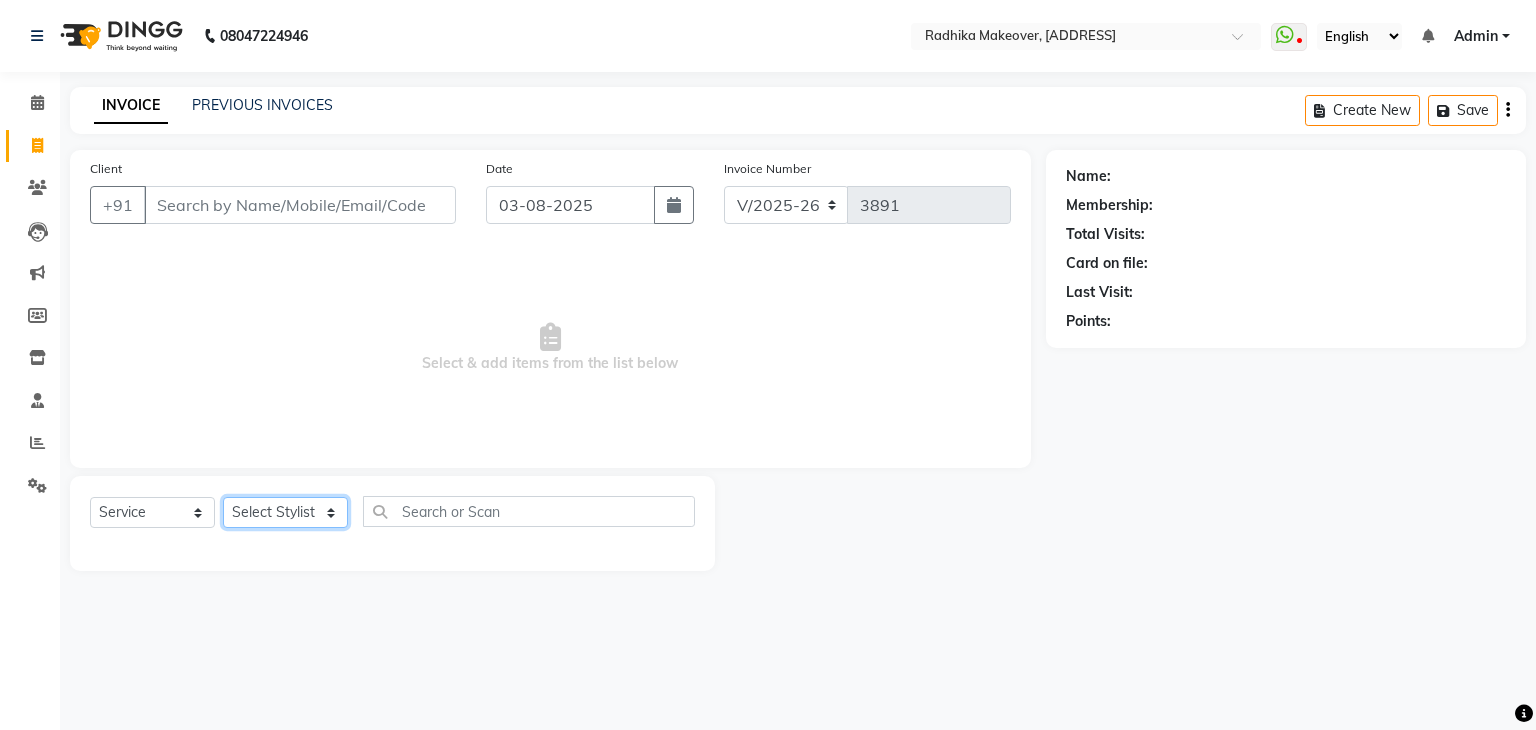 click on "Select Stylist AMAN DANISH SALMANI GOPAL PACHORI KANU KAVITA KIRAN KUMARI MEENU KUMARI NEHA NIKHIL CHAUDHARY Priya PRIYANKA YADAV RASHMI SANDHYA SHAGUFTA SHWETA SONA SAXENA SOUMYA TUSHAR OTWAL VINAY KUMAR" 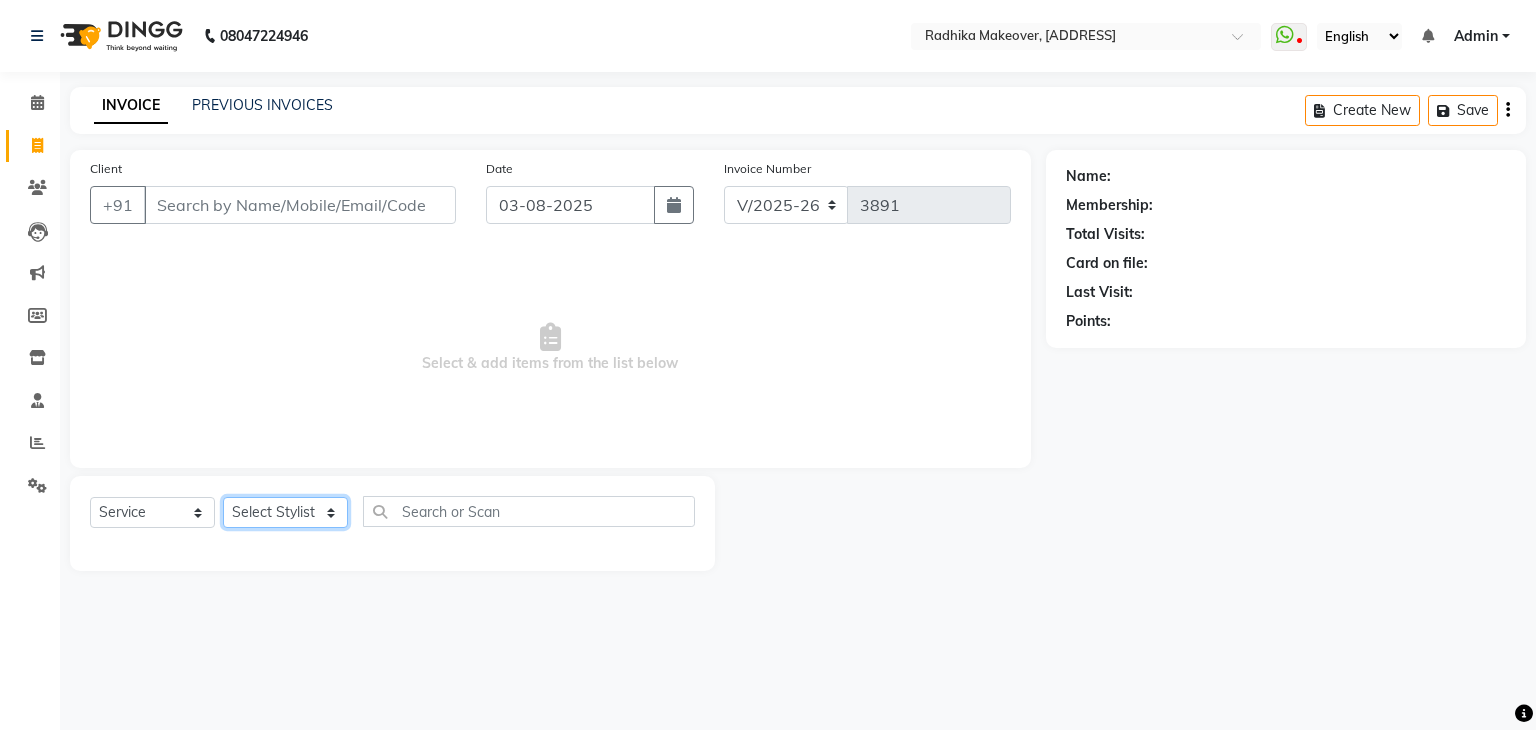 select on "53881" 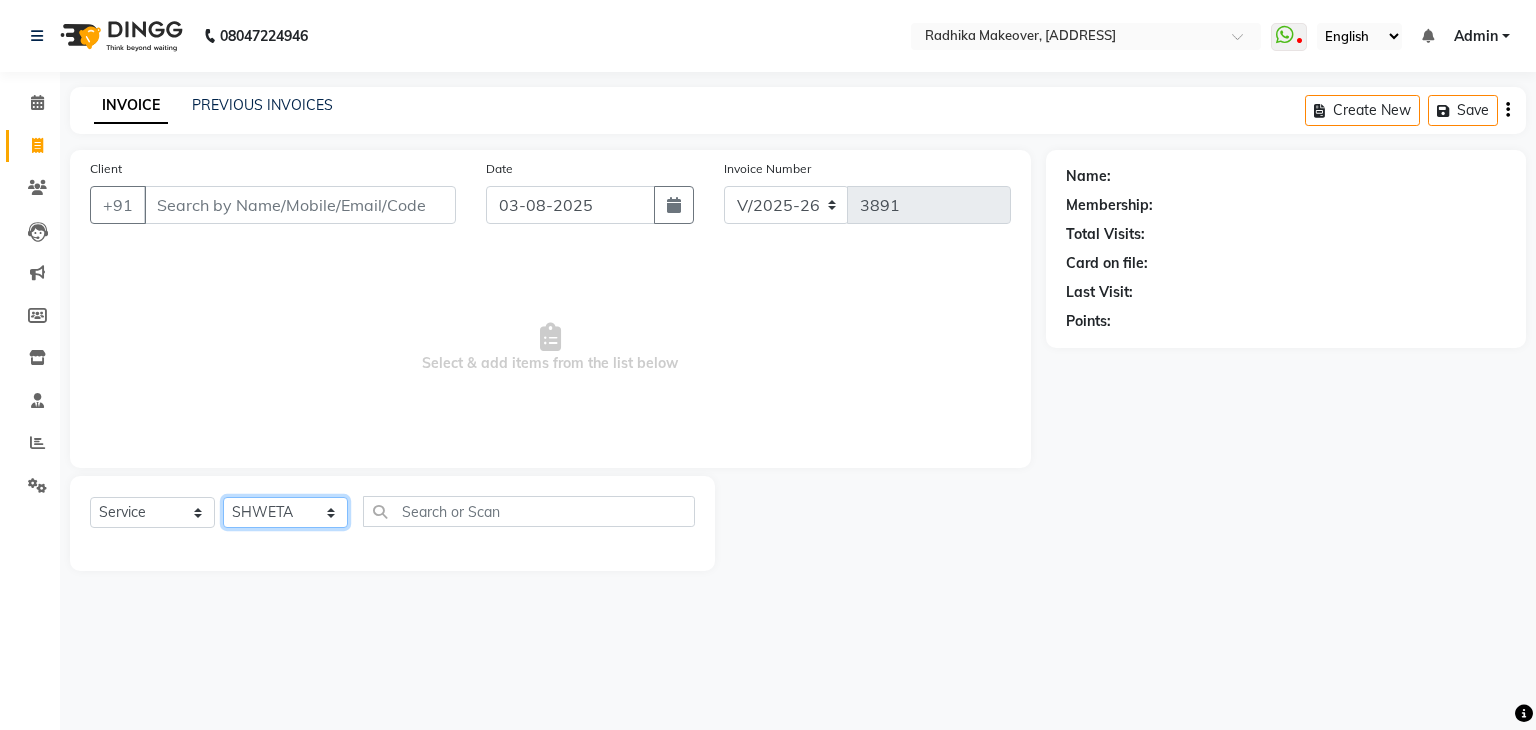click on "Select Stylist AMAN DANISH SALMANI GOPAL PACHORI KANU KAVITA KIRAN KUMARI MEENU KUMARI NEHA NIKHIL CHAUDHARY Priya PRIYANKA YADAV RASHMI SANDHYA SHAGUFTA SHWETA SONA SAXENA SOUMYA TUSHAR OTWAL VINAY KUMAR" 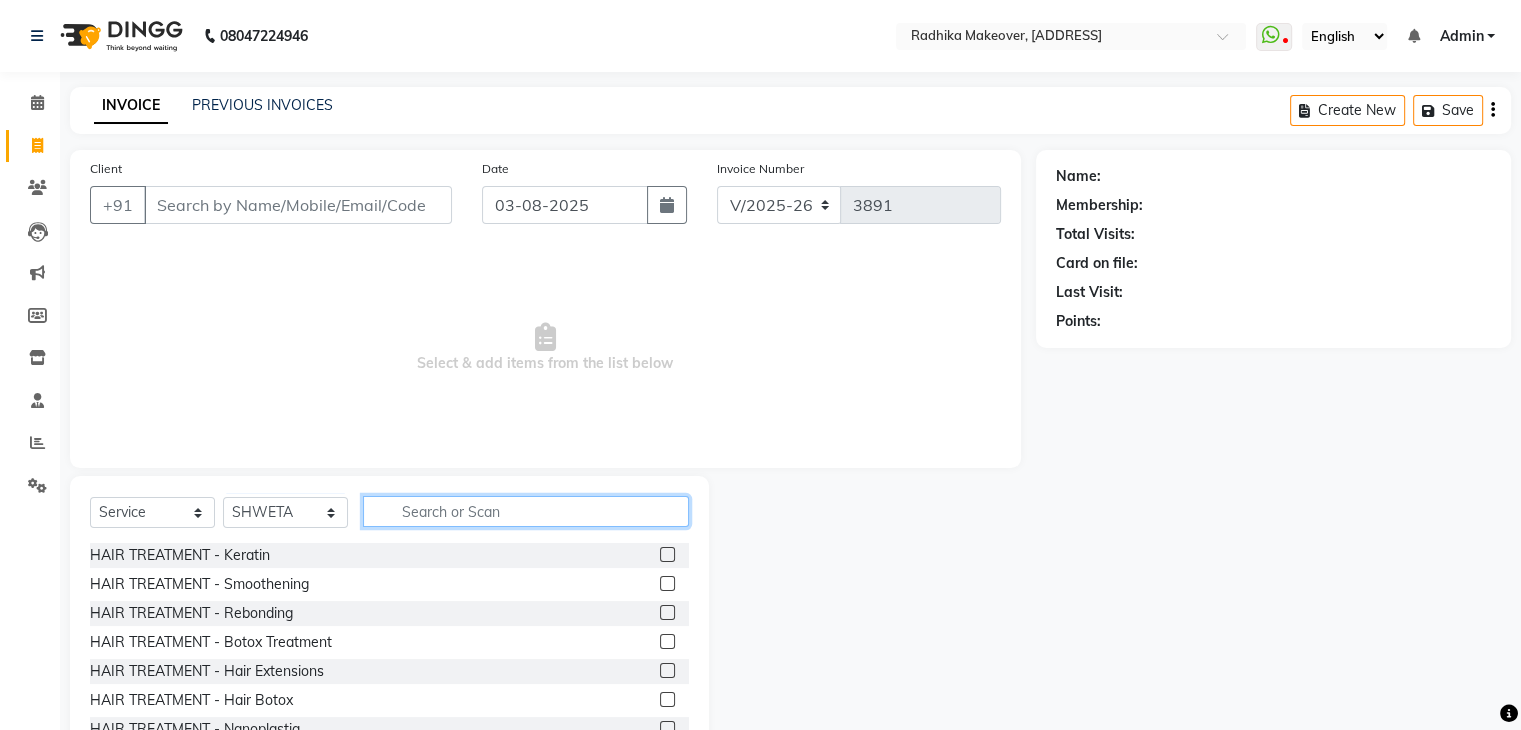 click 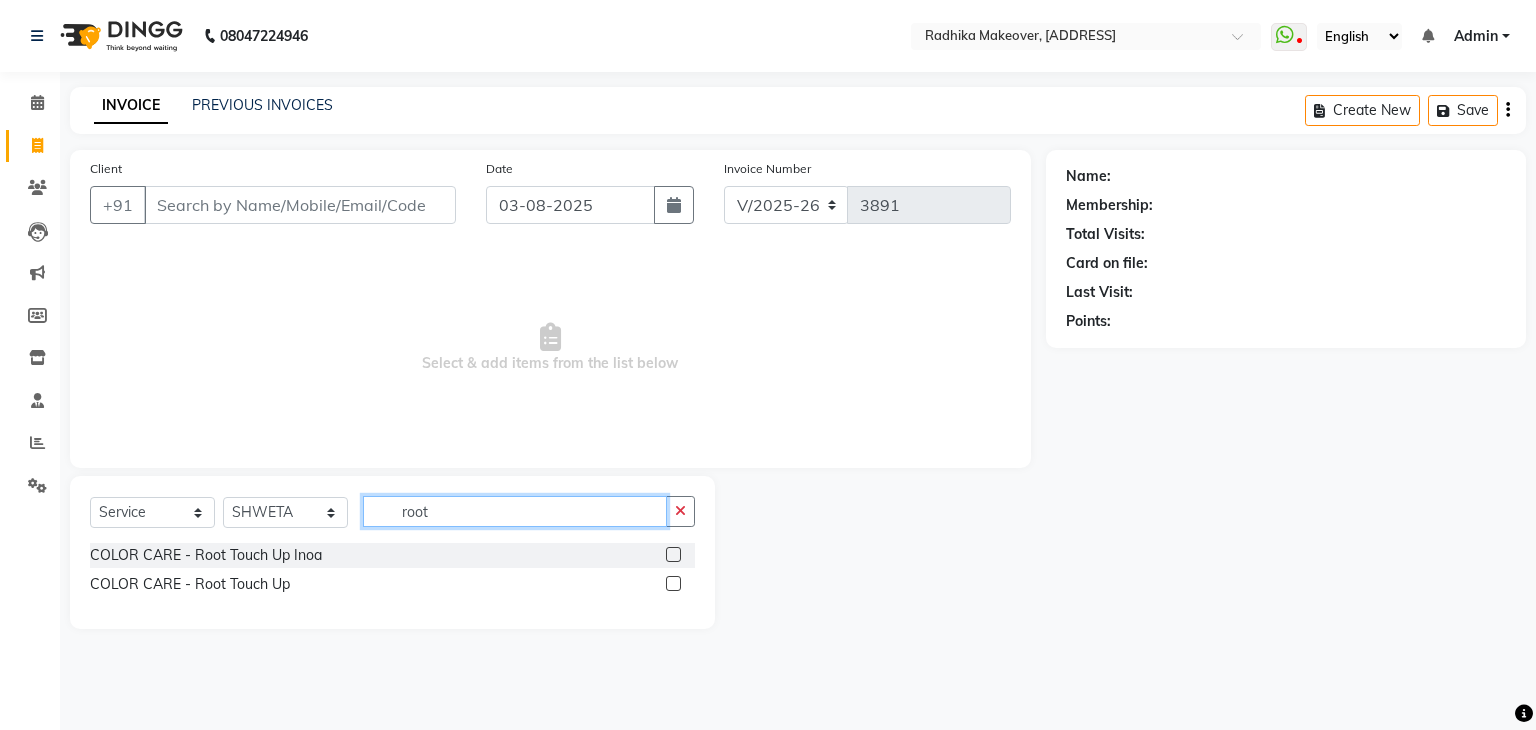 type on "root" 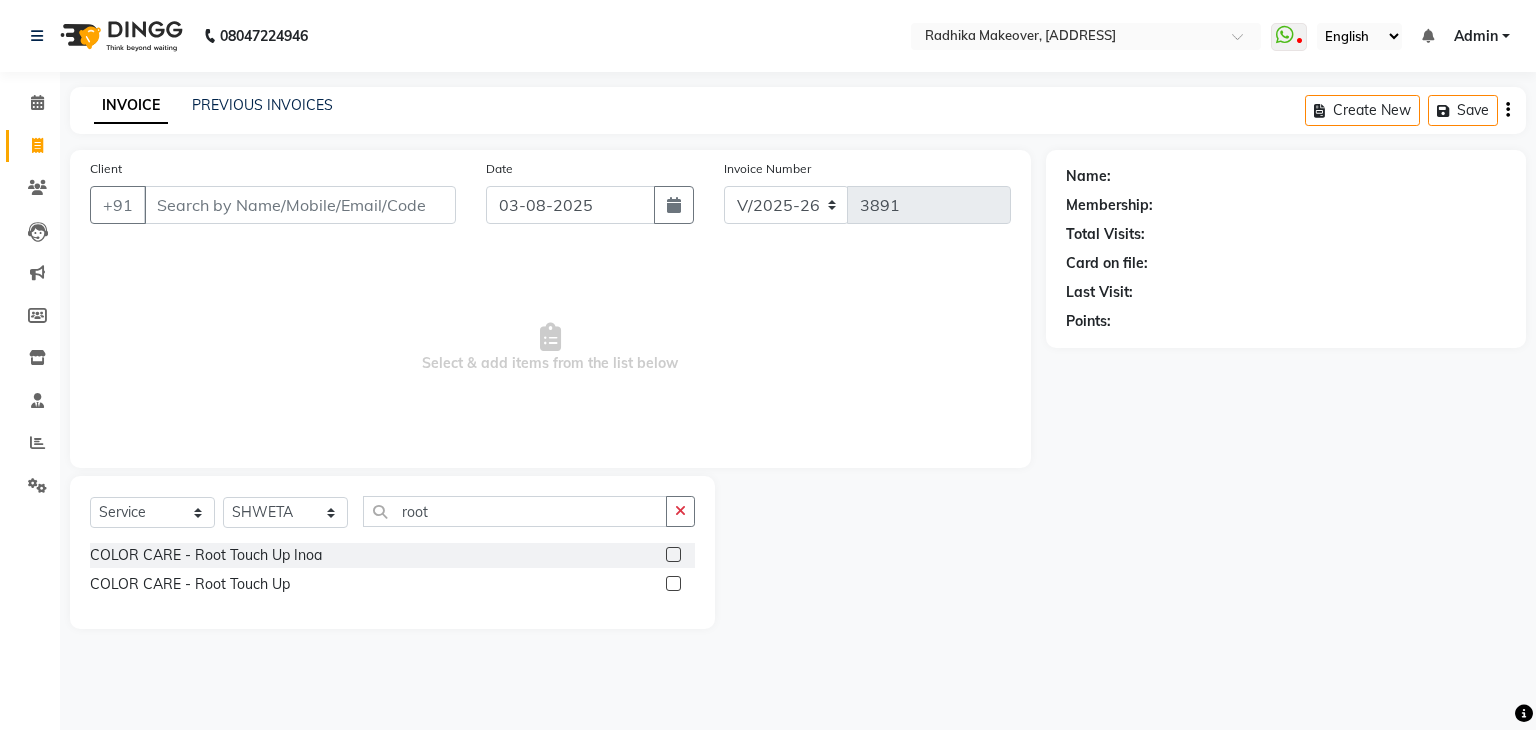click 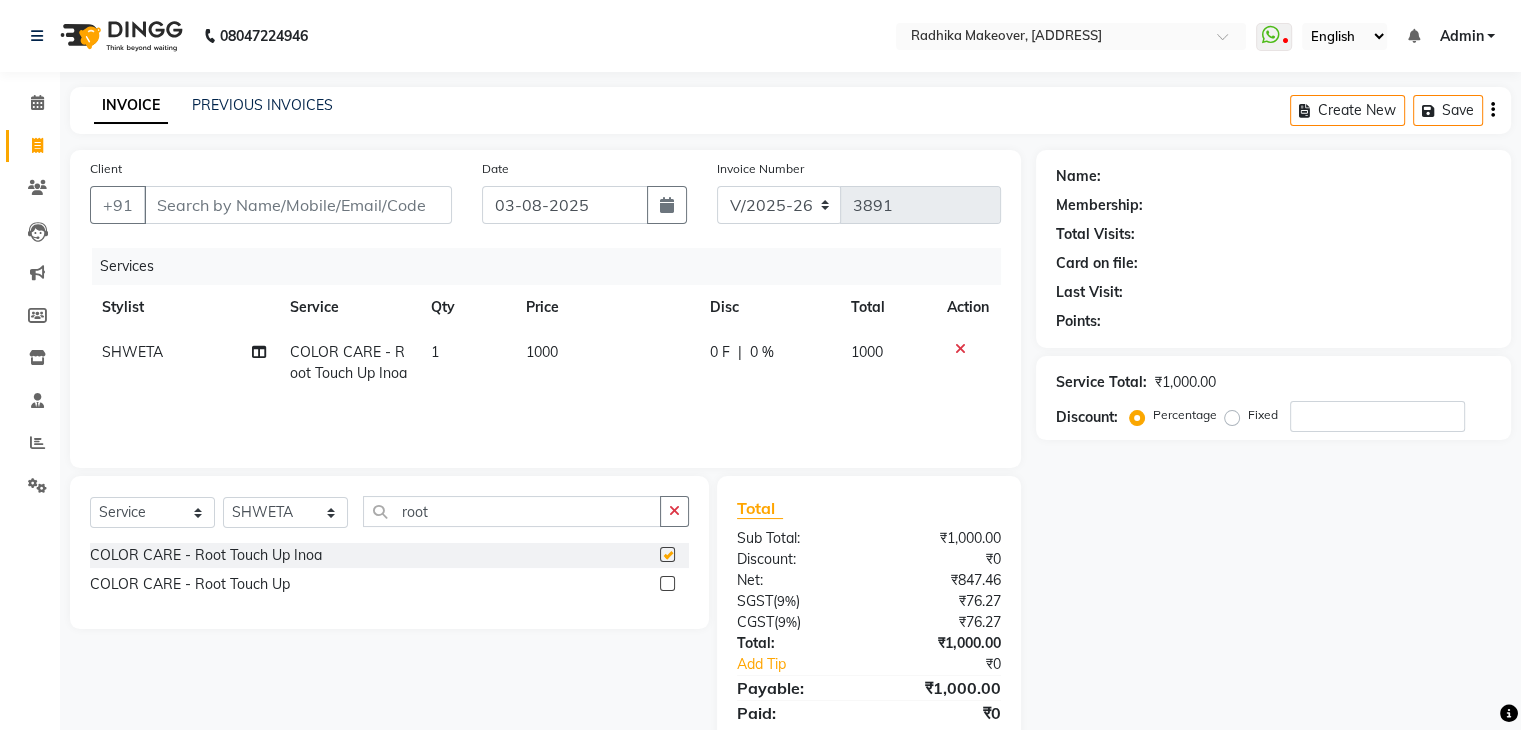 checkbox on "false" 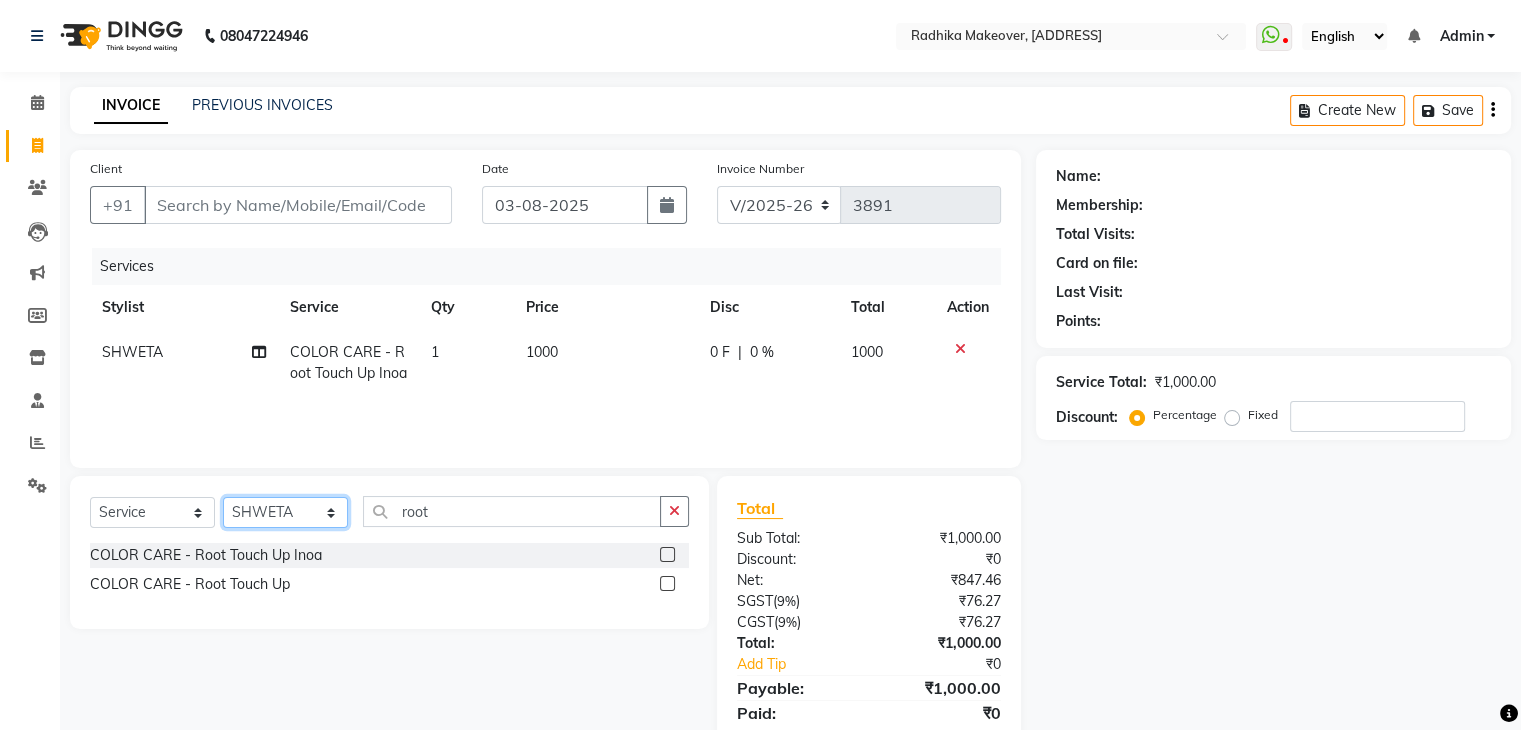 click on "Select Stylist AMAN DANISH SALMANI GOPAL PACHORI KANU KAVITA KIRAN KUMARI MEENU KUMARI NEHA NIKHIL CHAUDHARY Priya PRIYANKA YADAV RASHMI SANDHYA SHAGUFTA SHWETA SONA SAXENA SOUMYA TUSHAR OTWAL VINAY KUMAR" 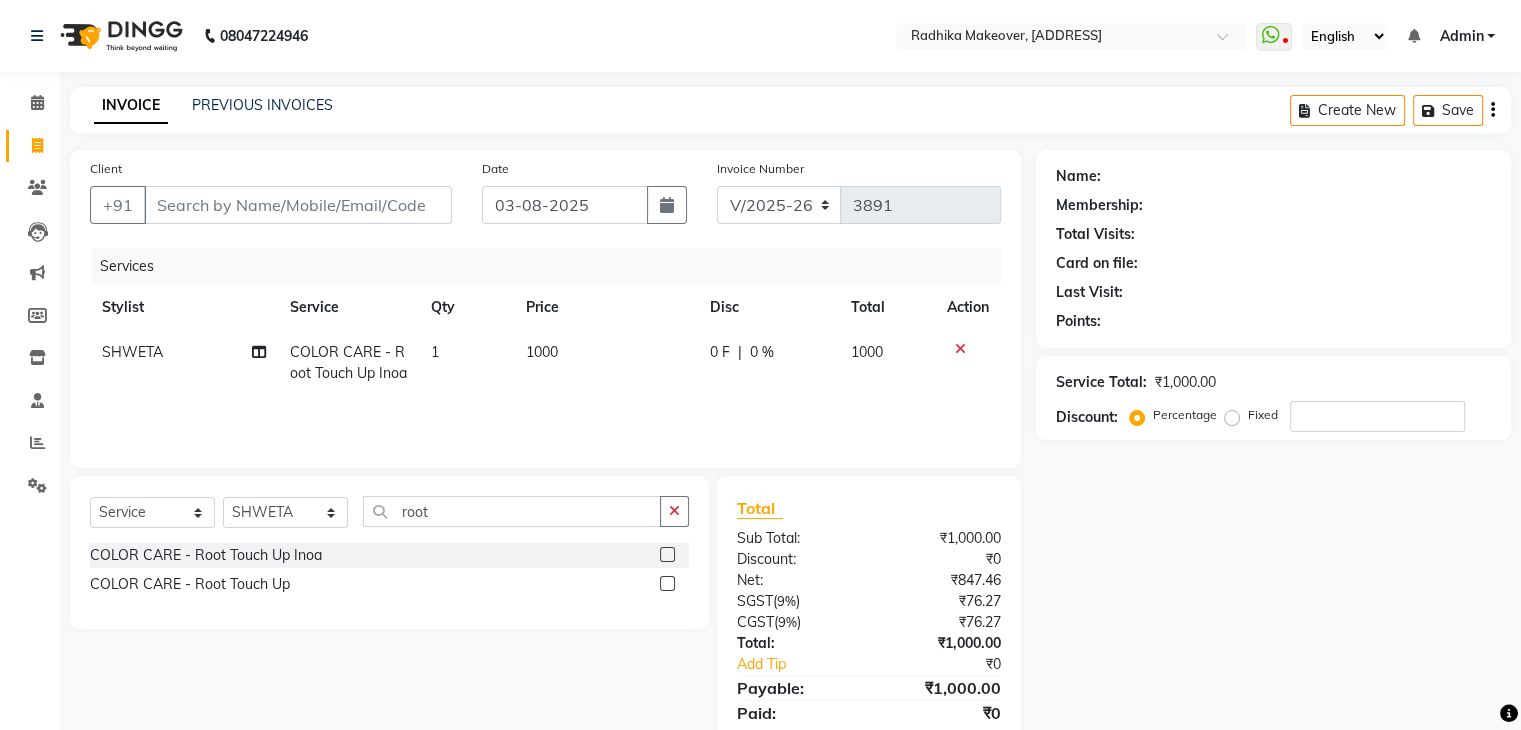 drag, startPoint x: 454, startPoint y: 528, endPoint x: 454, endPoint y: 513, distance: 15 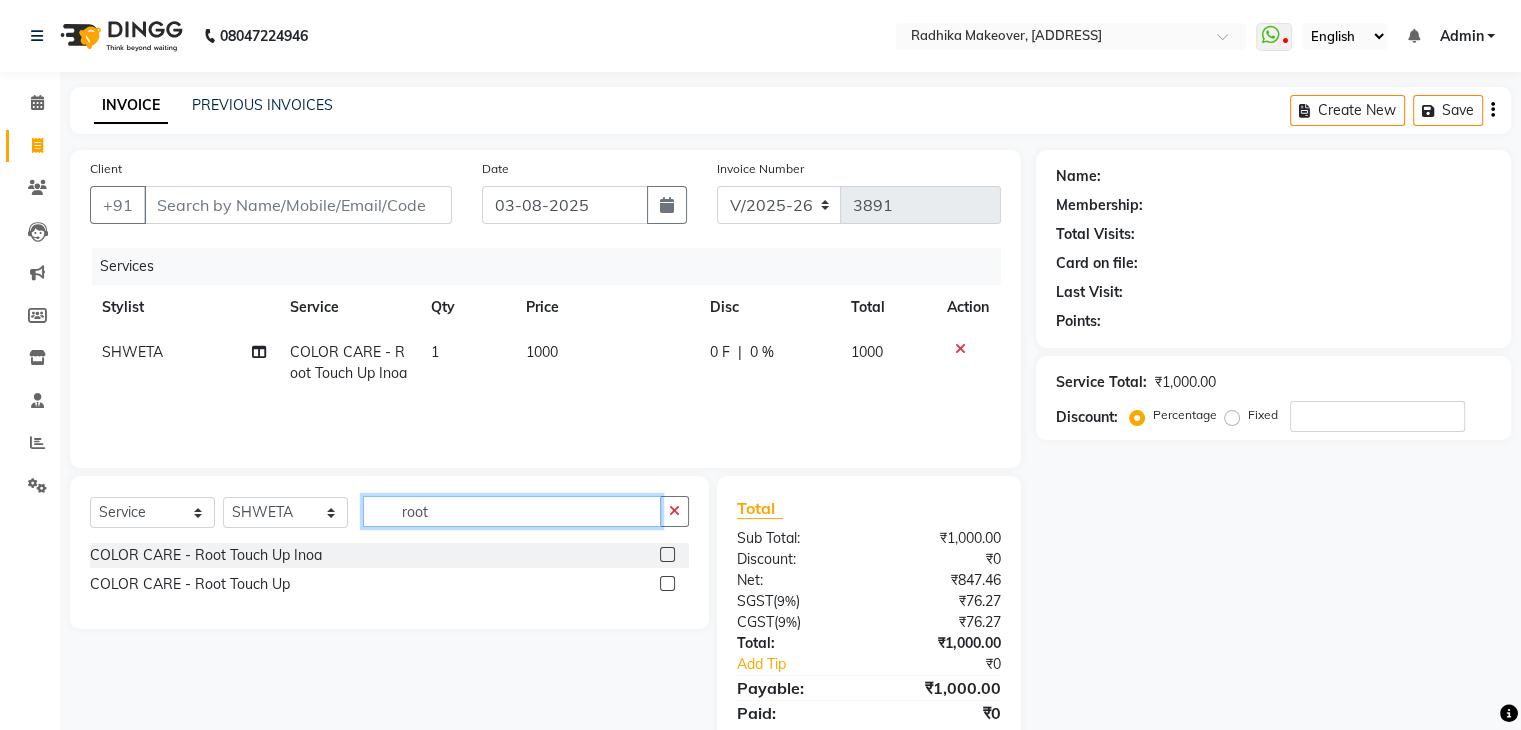 click on "root" 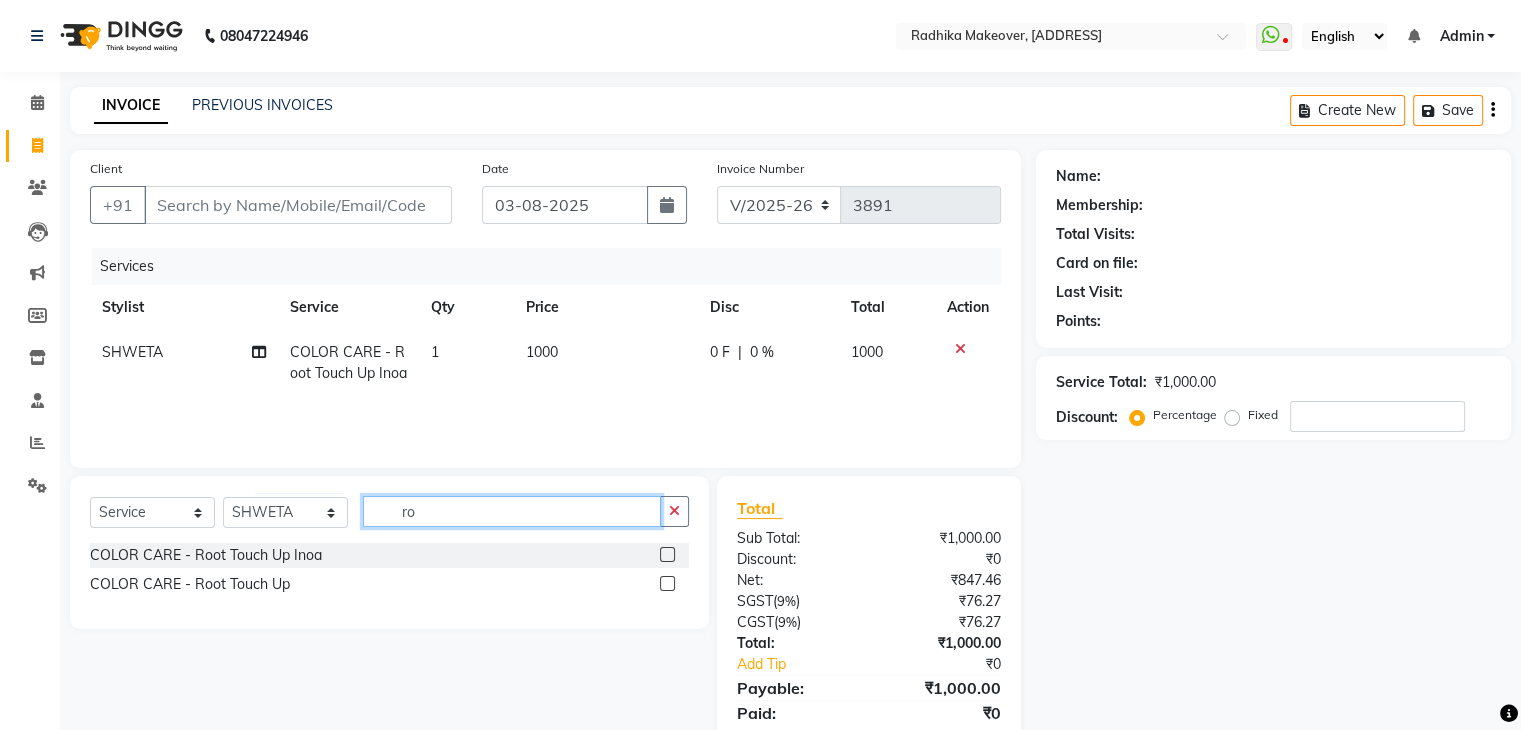 type on "r" 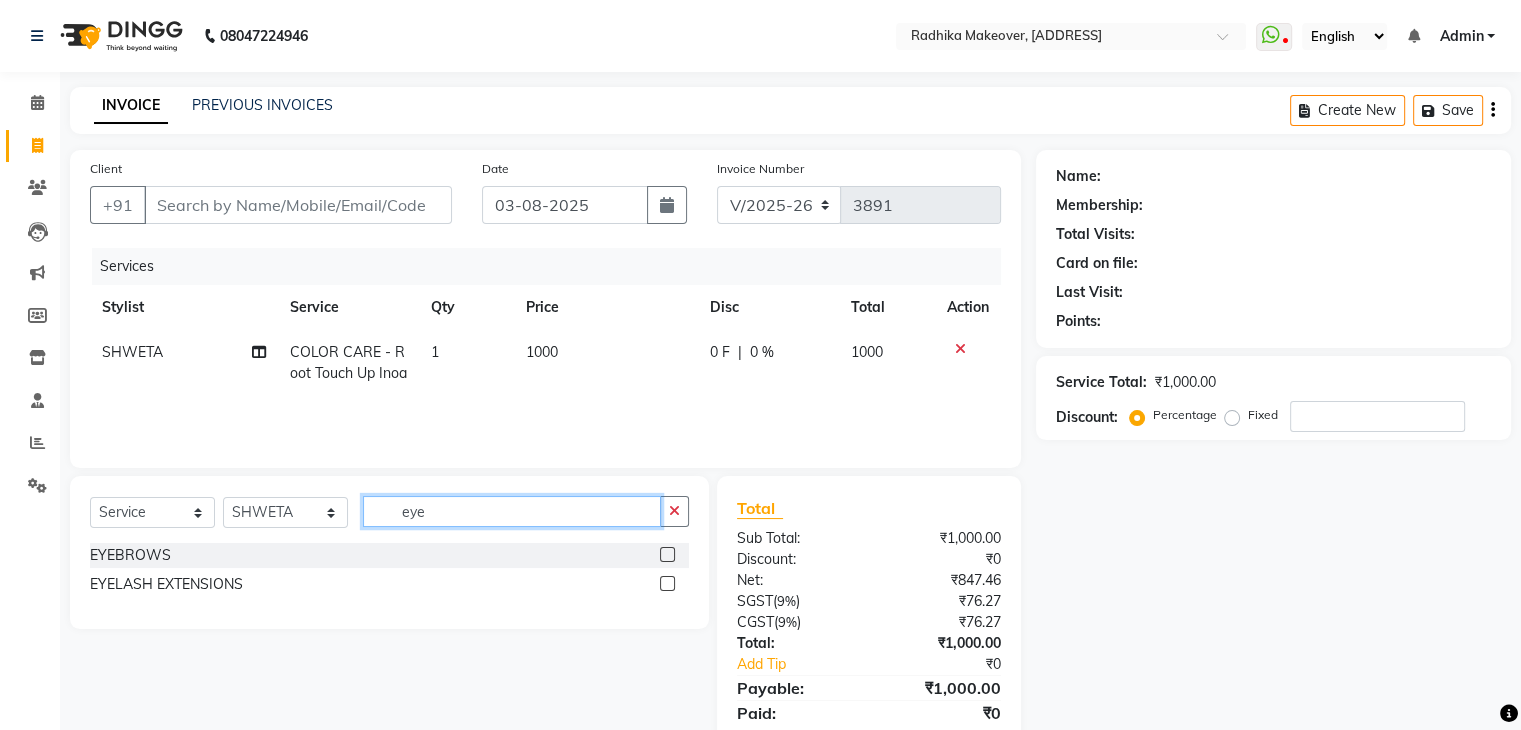 type on "eye" 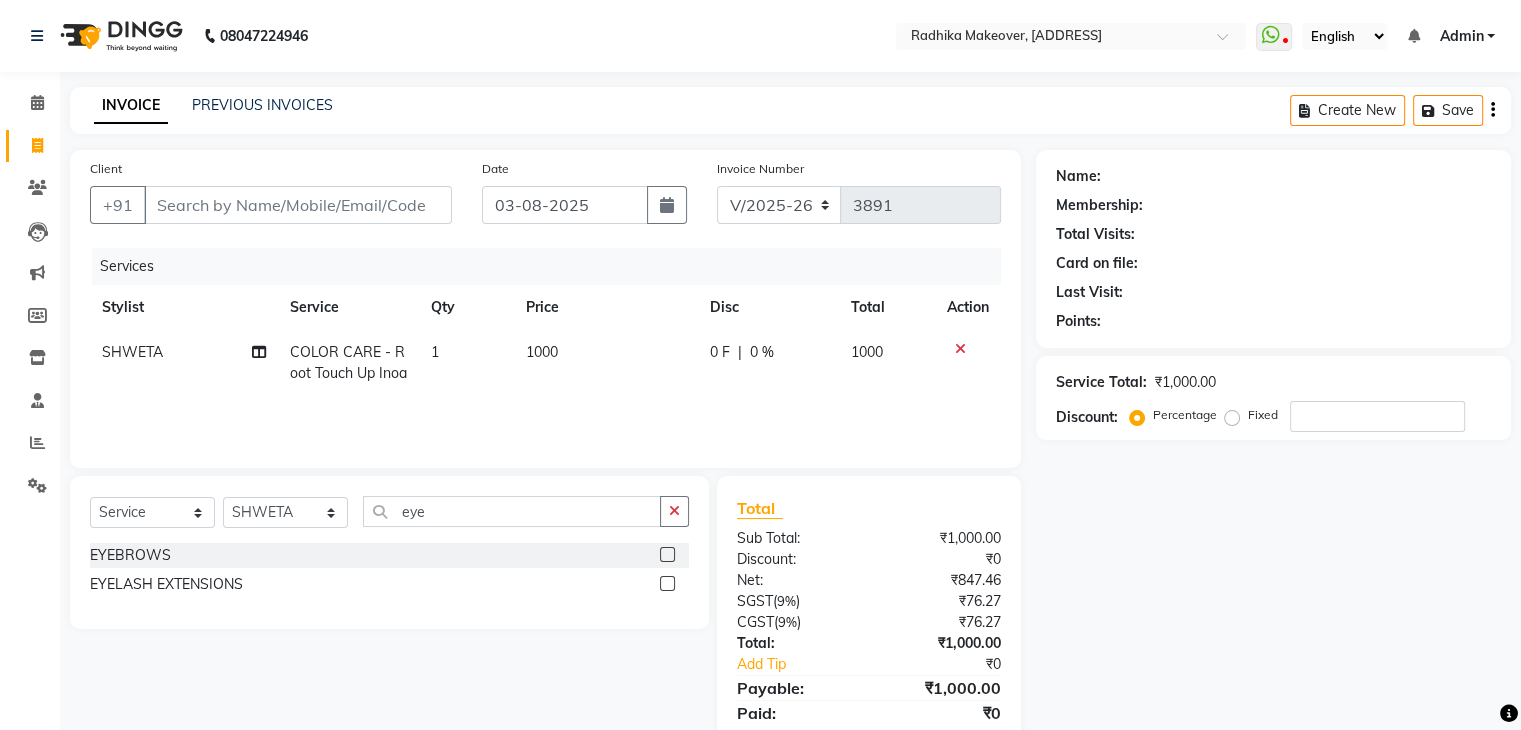 click 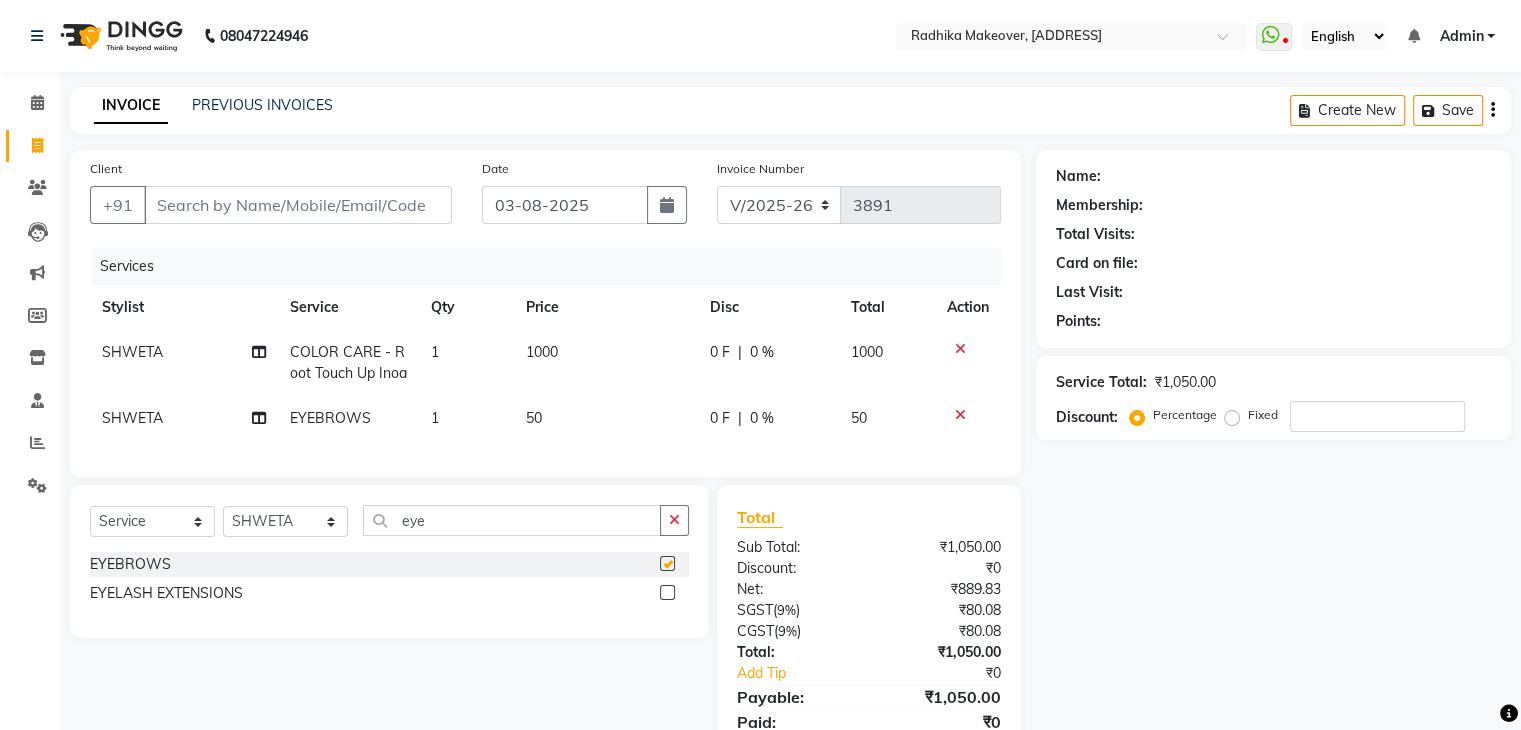 checkbox on "false" 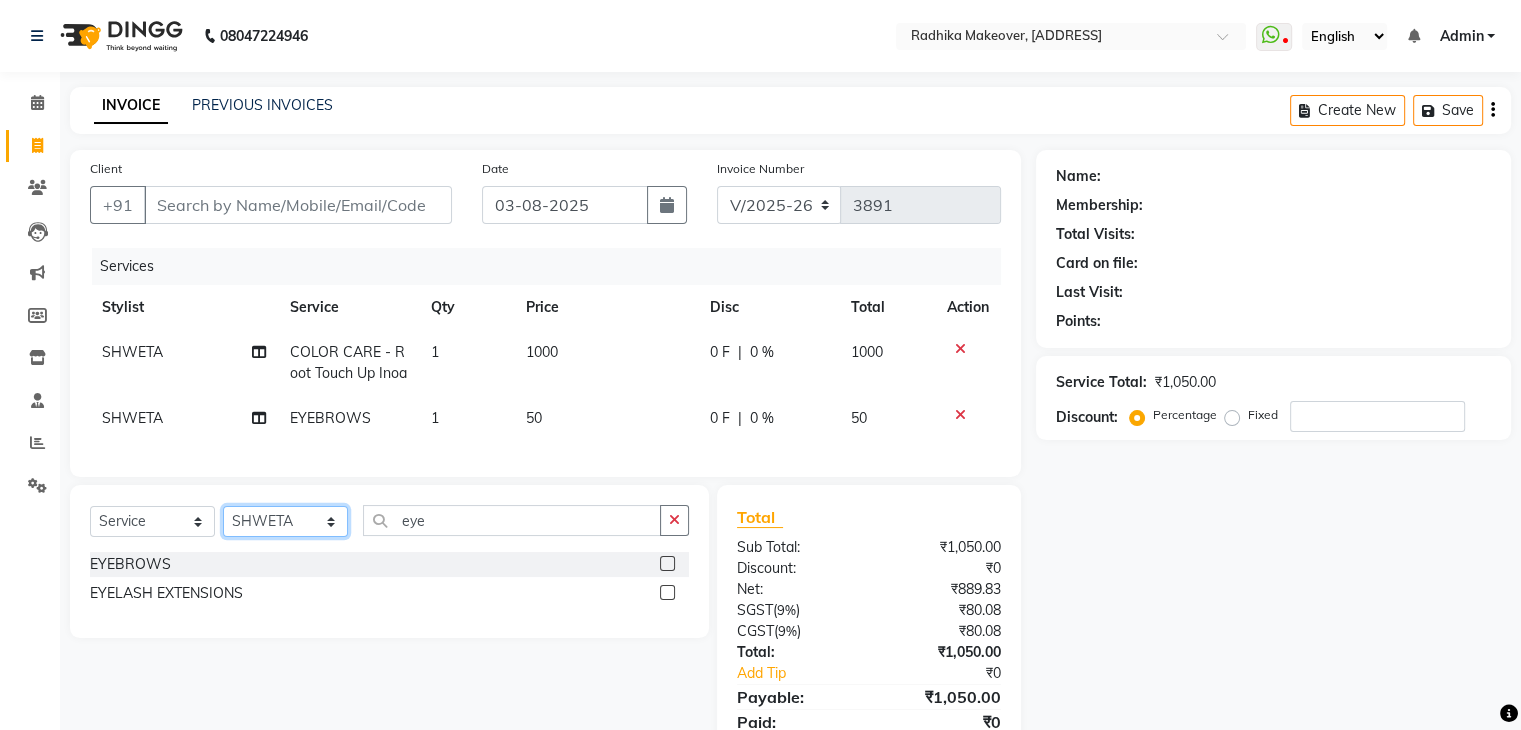 click on "Select Stylist AMAN DANISH SALMANI GOPAL PACHORI KANU KAVITA KIRAN KUMARI MEENU KUMARI NEHA NIKHIL CHAUDHARY Priya PRIYANKA YADAV RASHMI SANDHYA SHAGUFTA SHWETA SONA SAXENA SOUMYA TUSHAR OTWAL VINAY KUMAR" 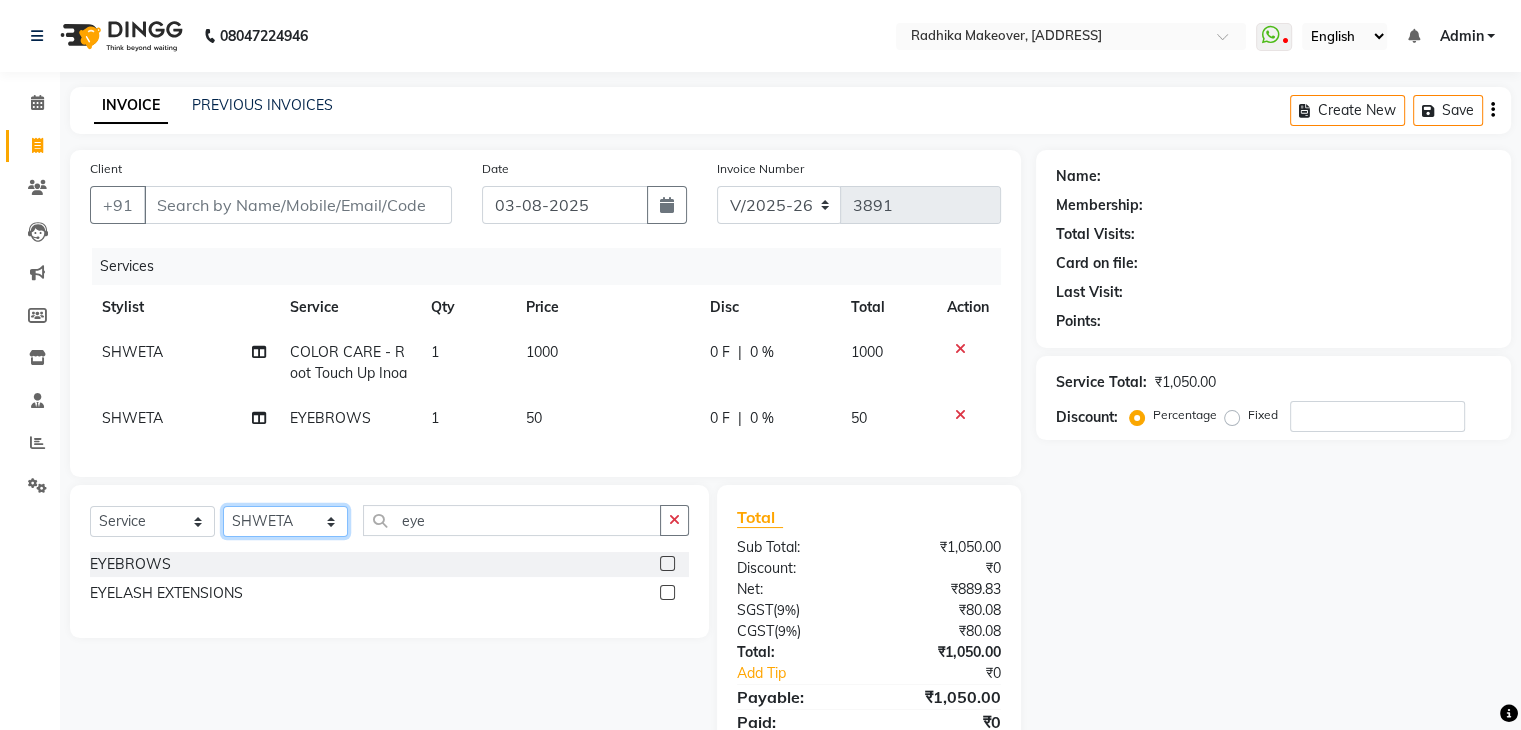 select on "86751" 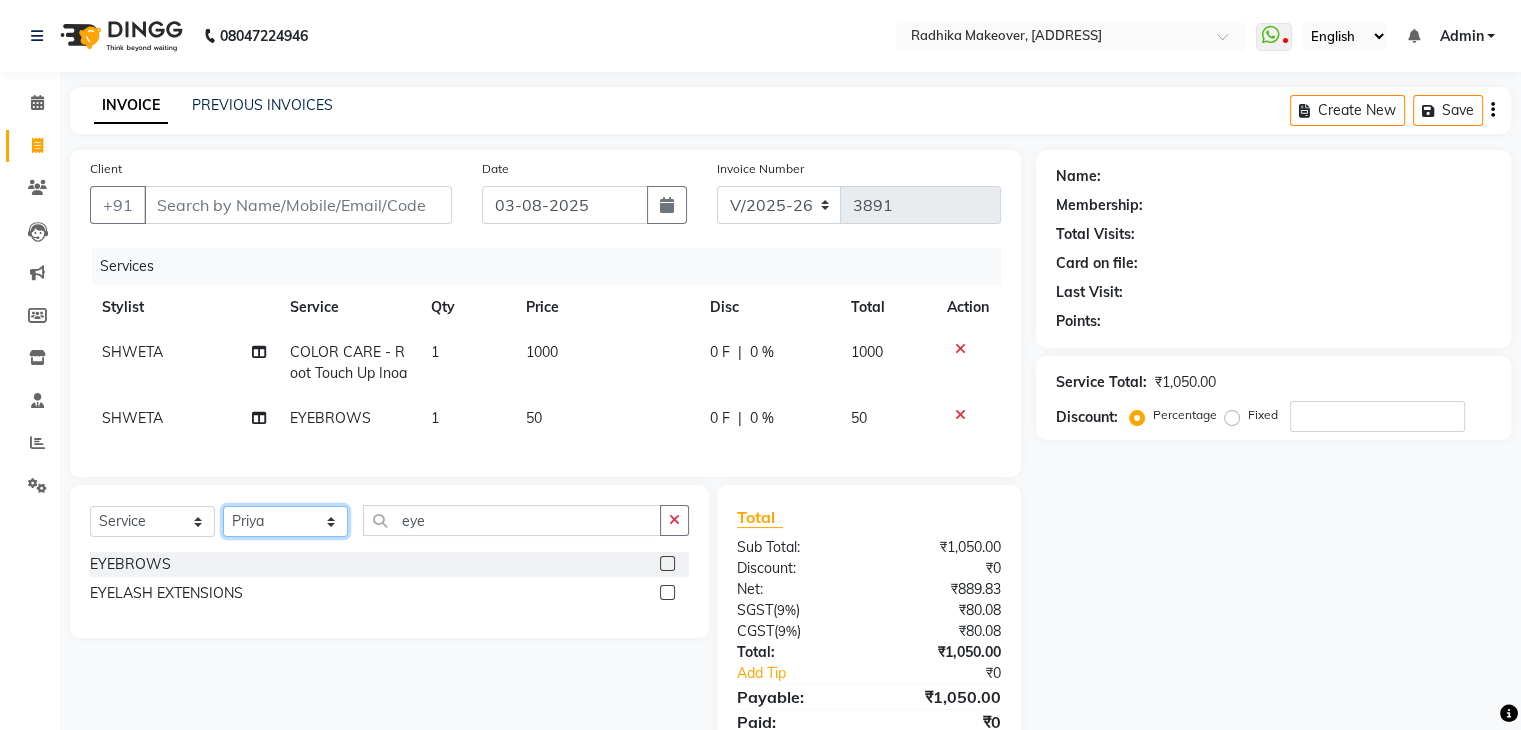 click on "Select Stylist AMAN DANISH SALMANI GOPAL PACHORI KANU KAVITA KIRAN KUMARI MEENU KUMARI NEHA NIKHIL CHAUDHARY Priya PRIYANKA YADAV RASHMI SANDHYA SHAGUFTA SHWETA SONA SAXENA SOUMYA TUSHAR OTWAL VINAY KUMAR" 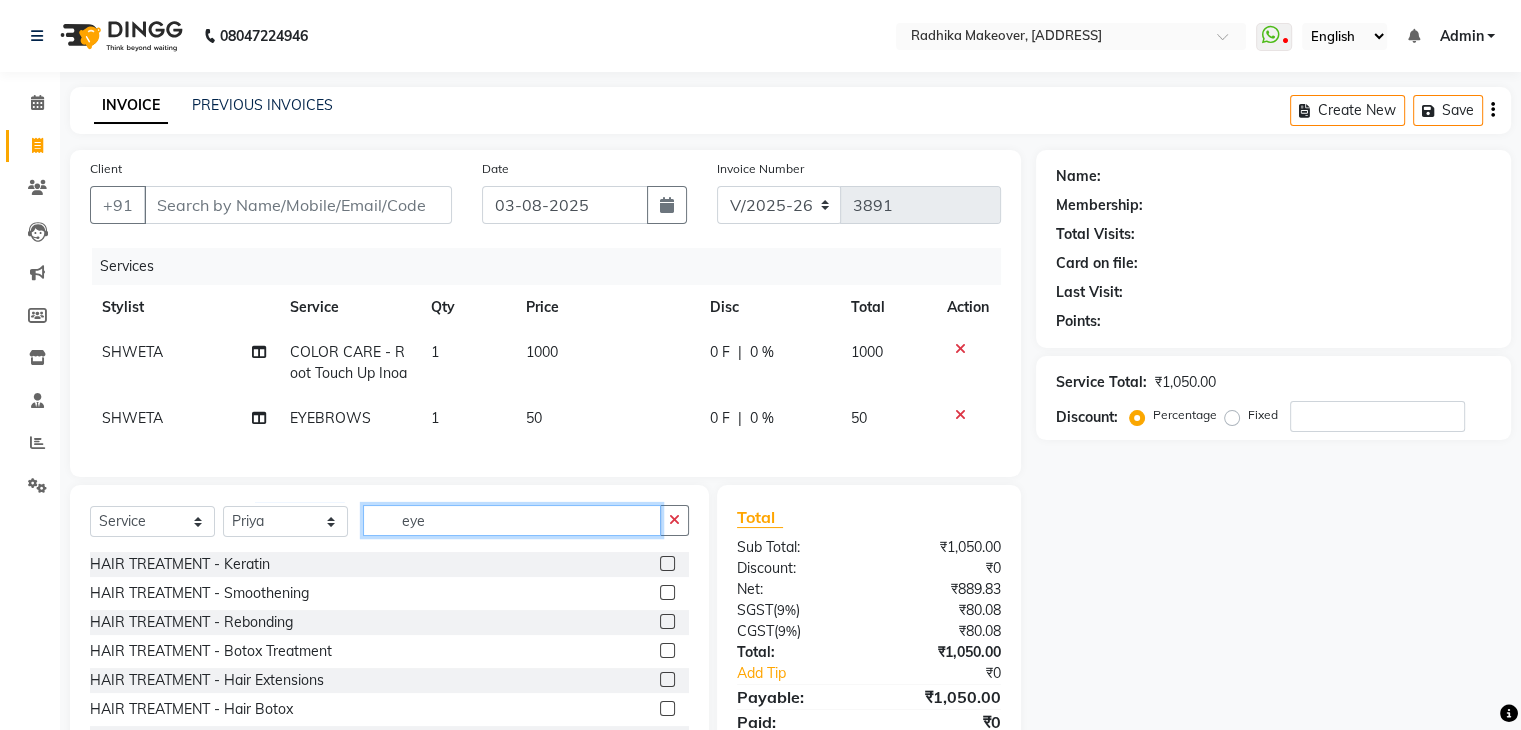 click on "eye" 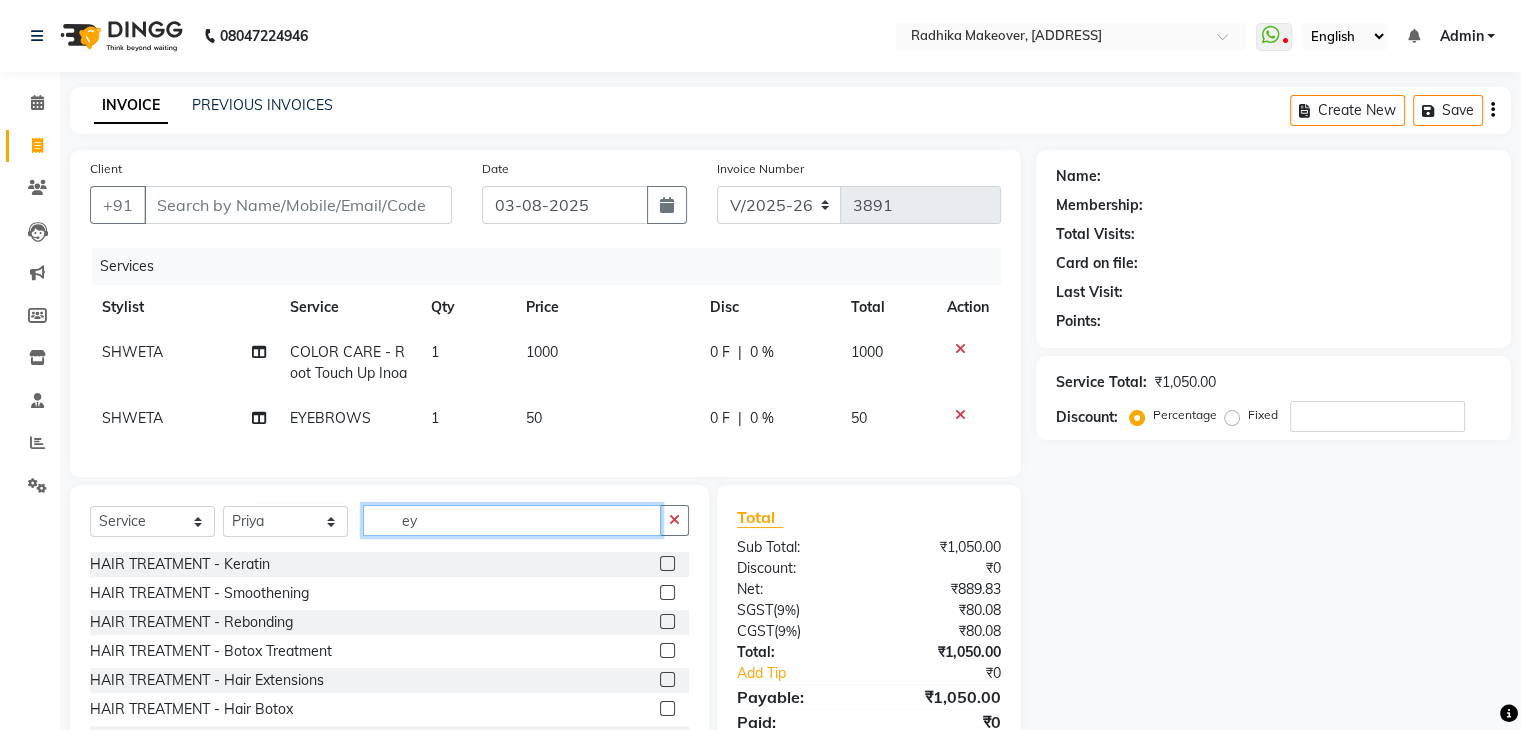 type on "e" 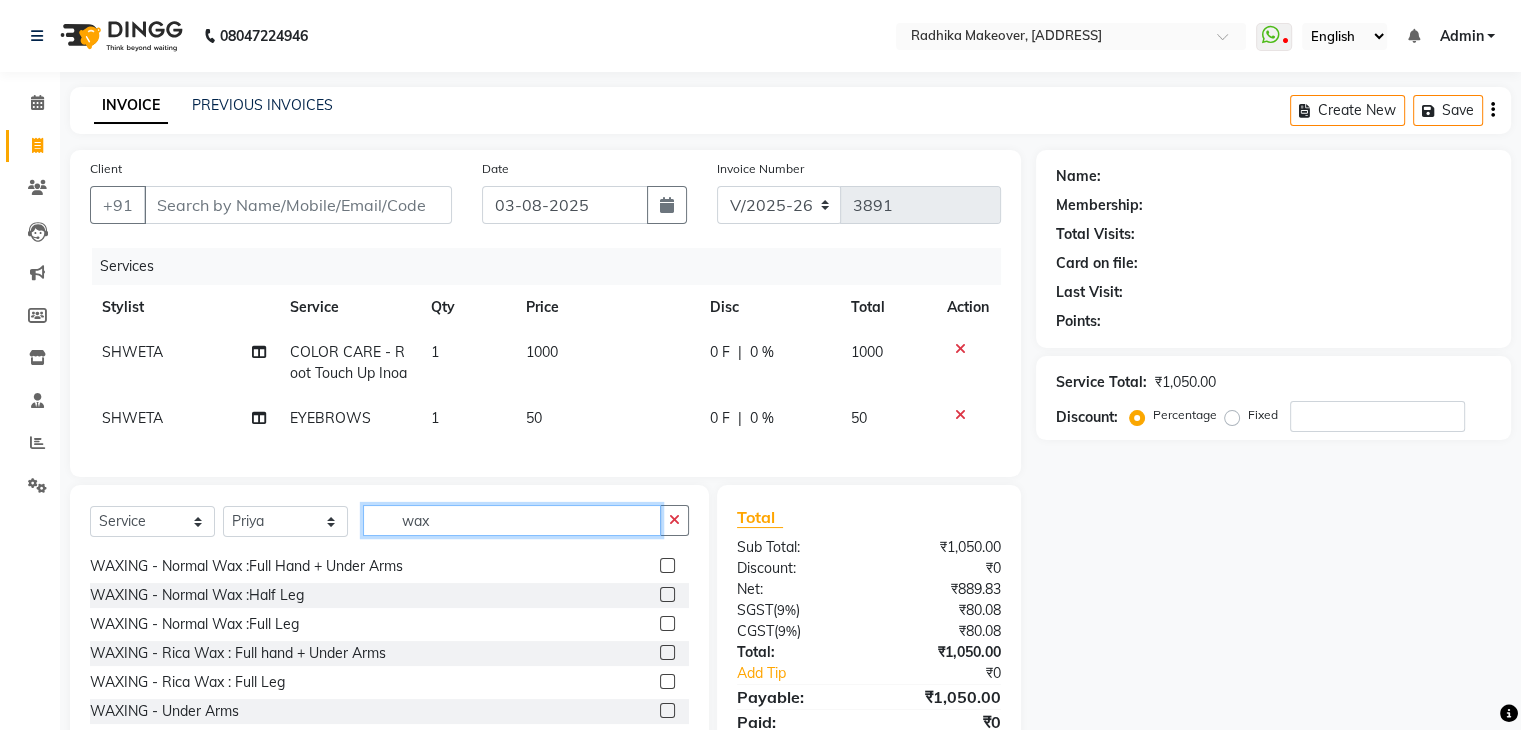 scroll, scrollTop: 264, scrollLeft: 0, axis: vertical 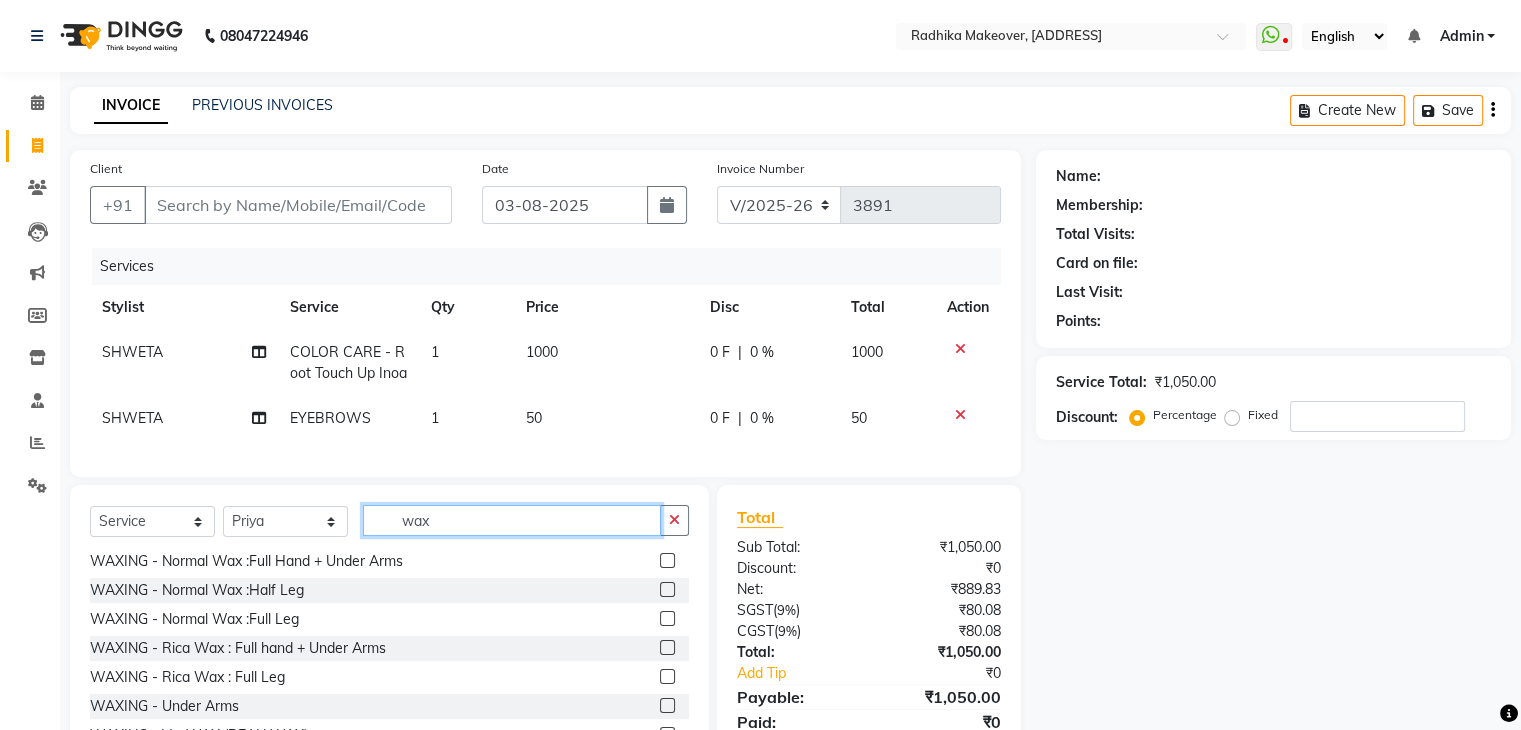 type on "wax" 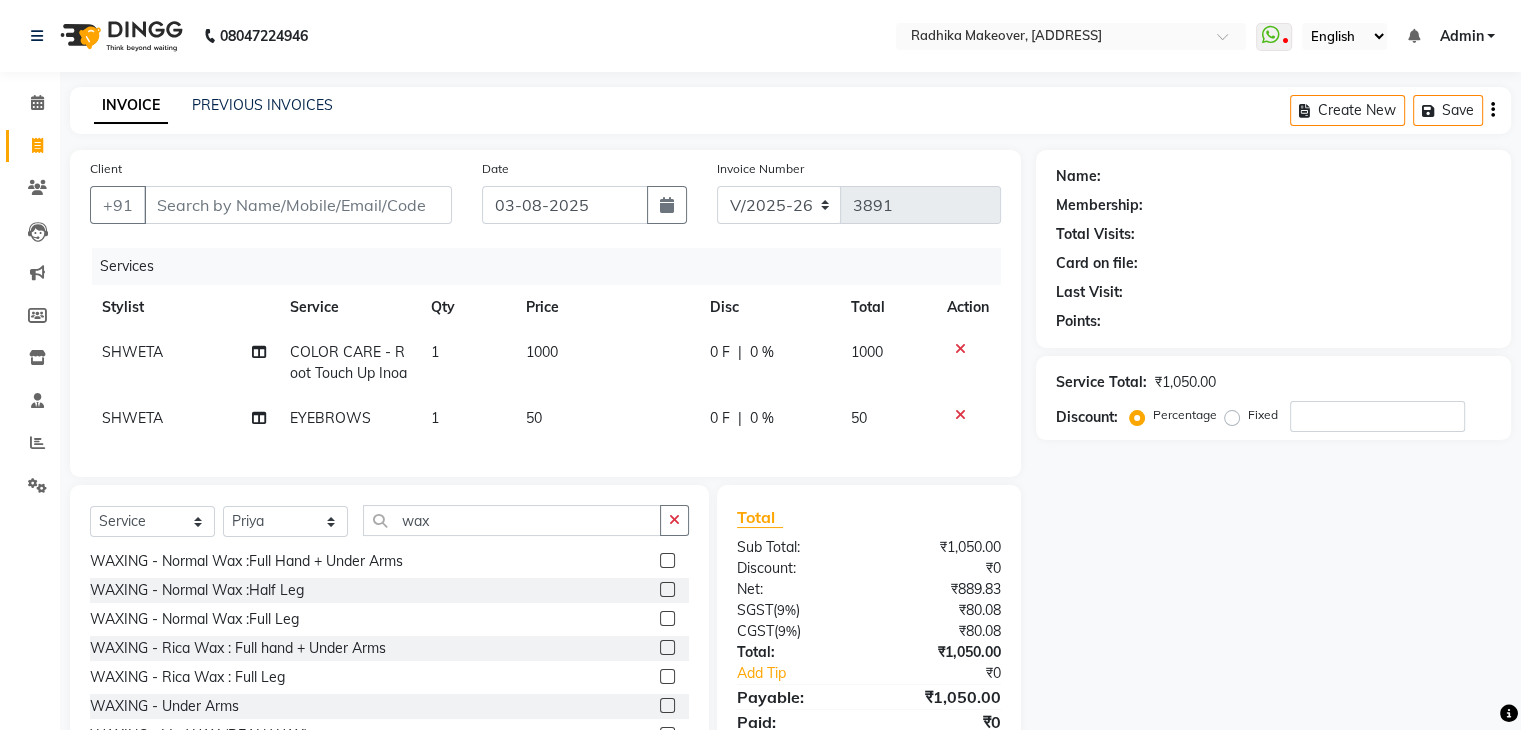 click 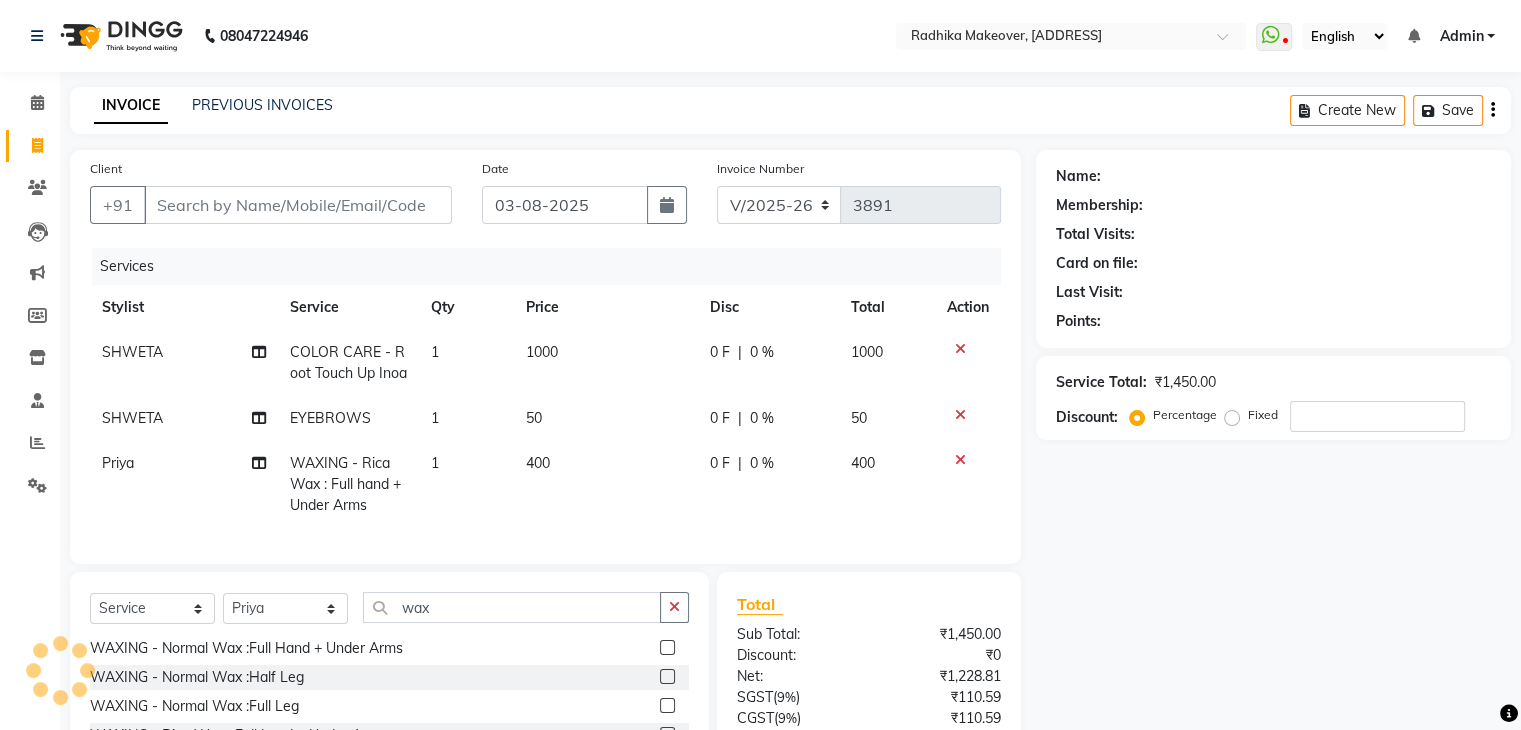 checkbox on "false" 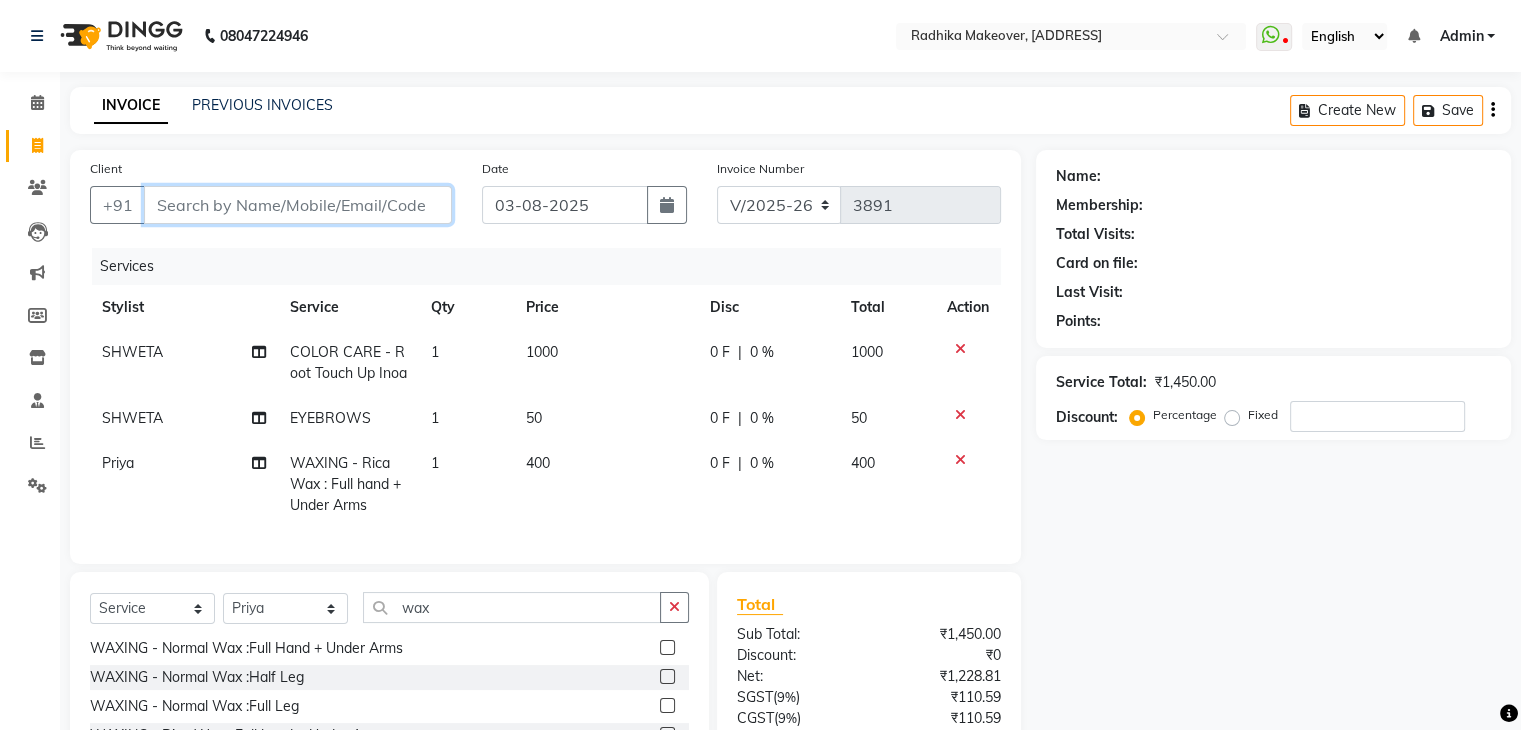 click on "Client" at bounding box center [298, 205] 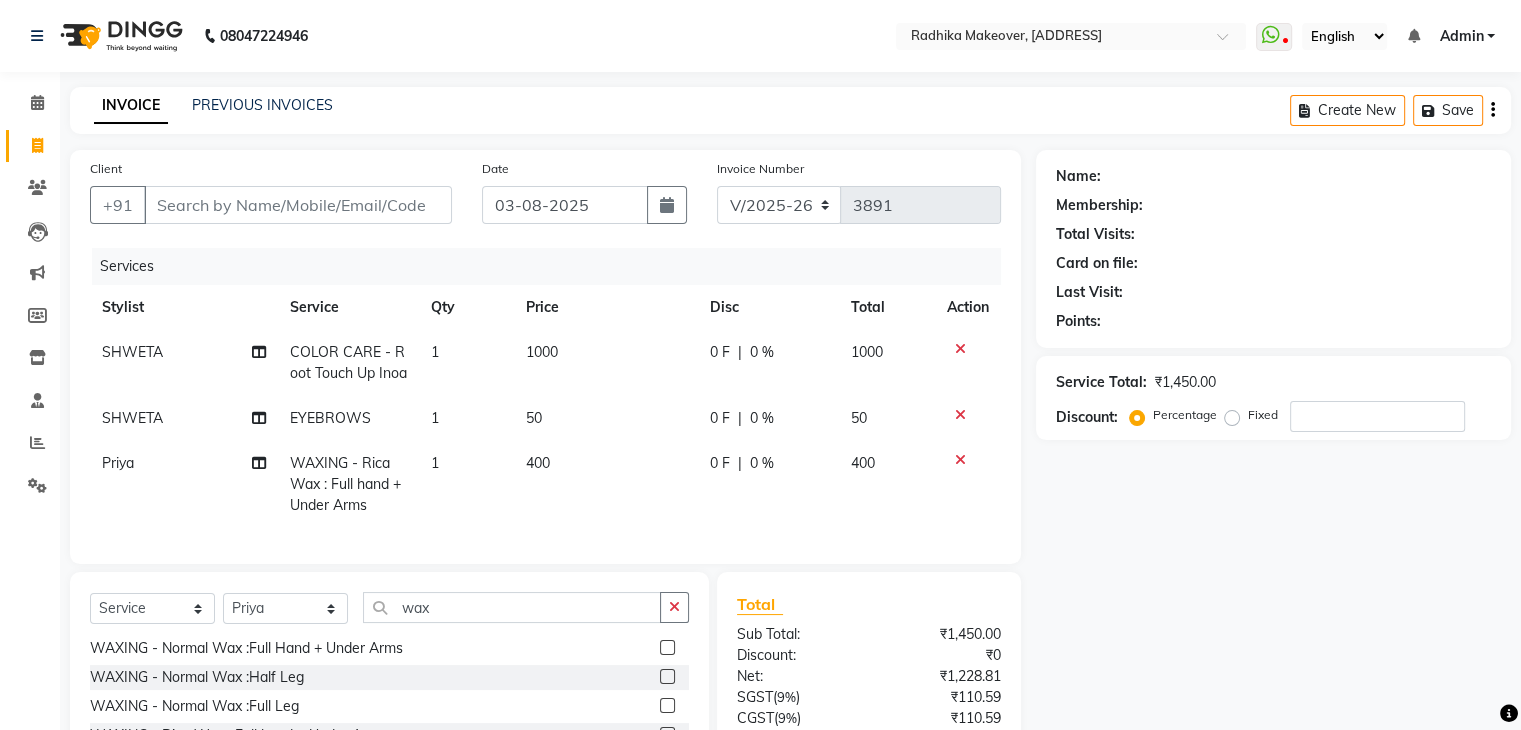 drag, startPoint x: 228, startPoint y: 230, endPoint x: 1170, endPoint y: 557, distance: 997.1424 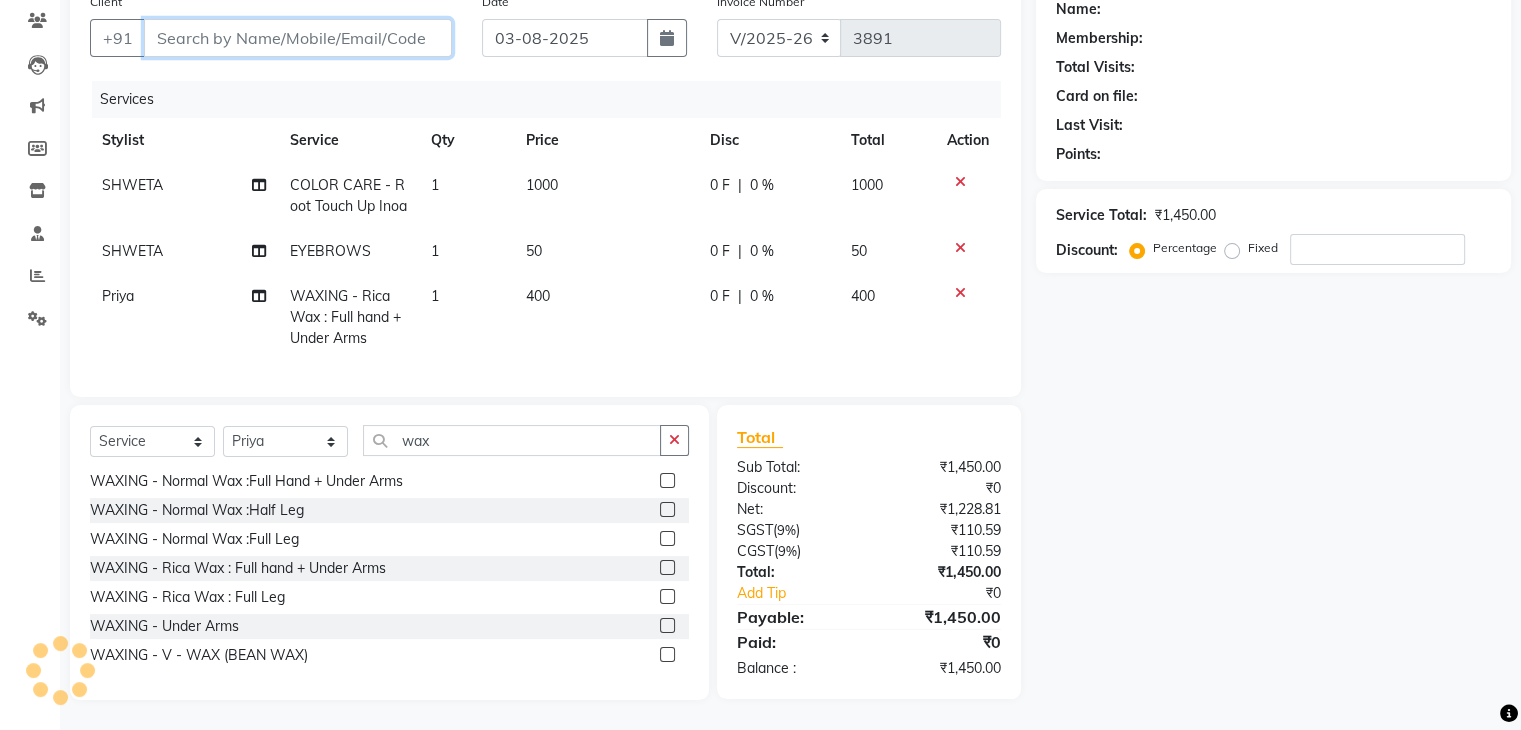 click on "Client" at bounding box center [298, 38] 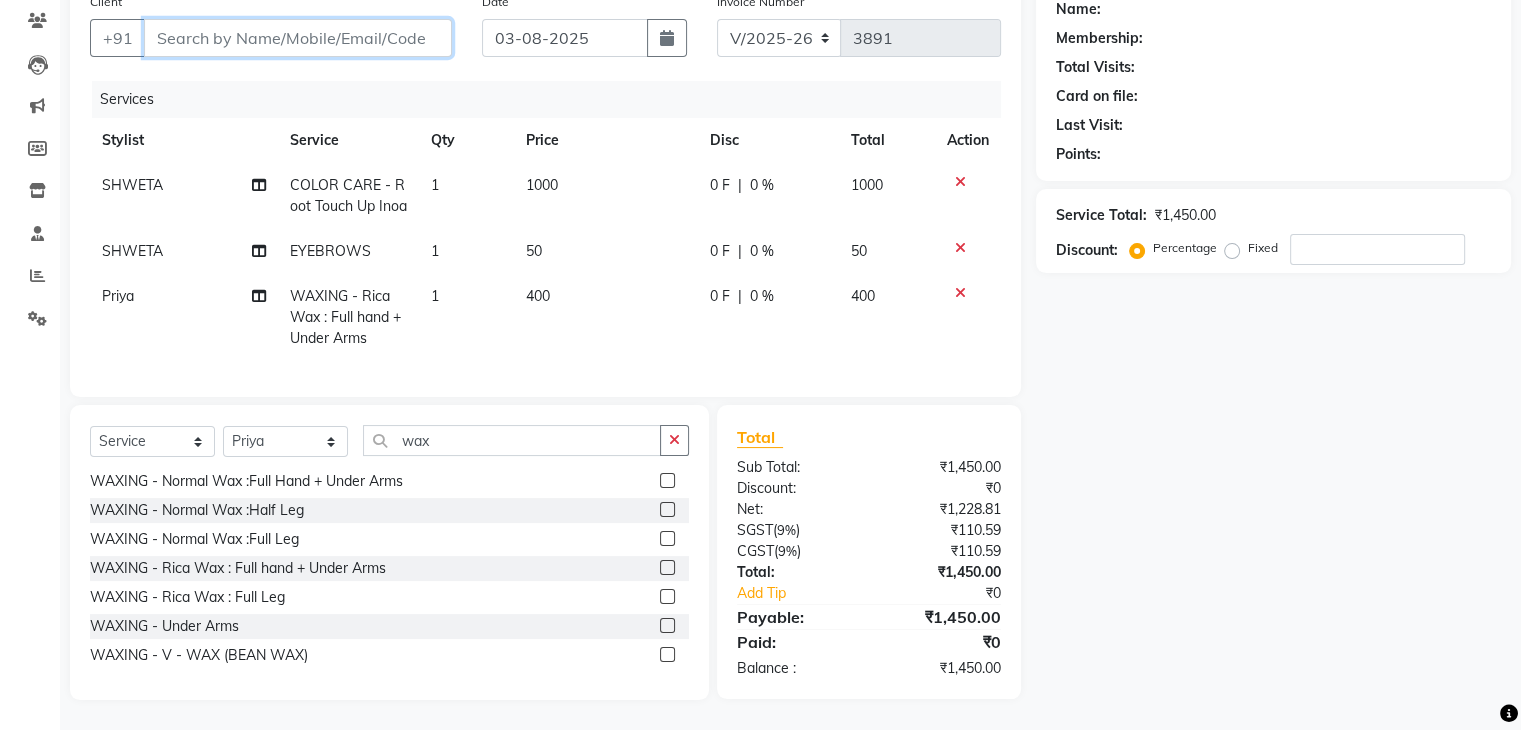 type on "9" 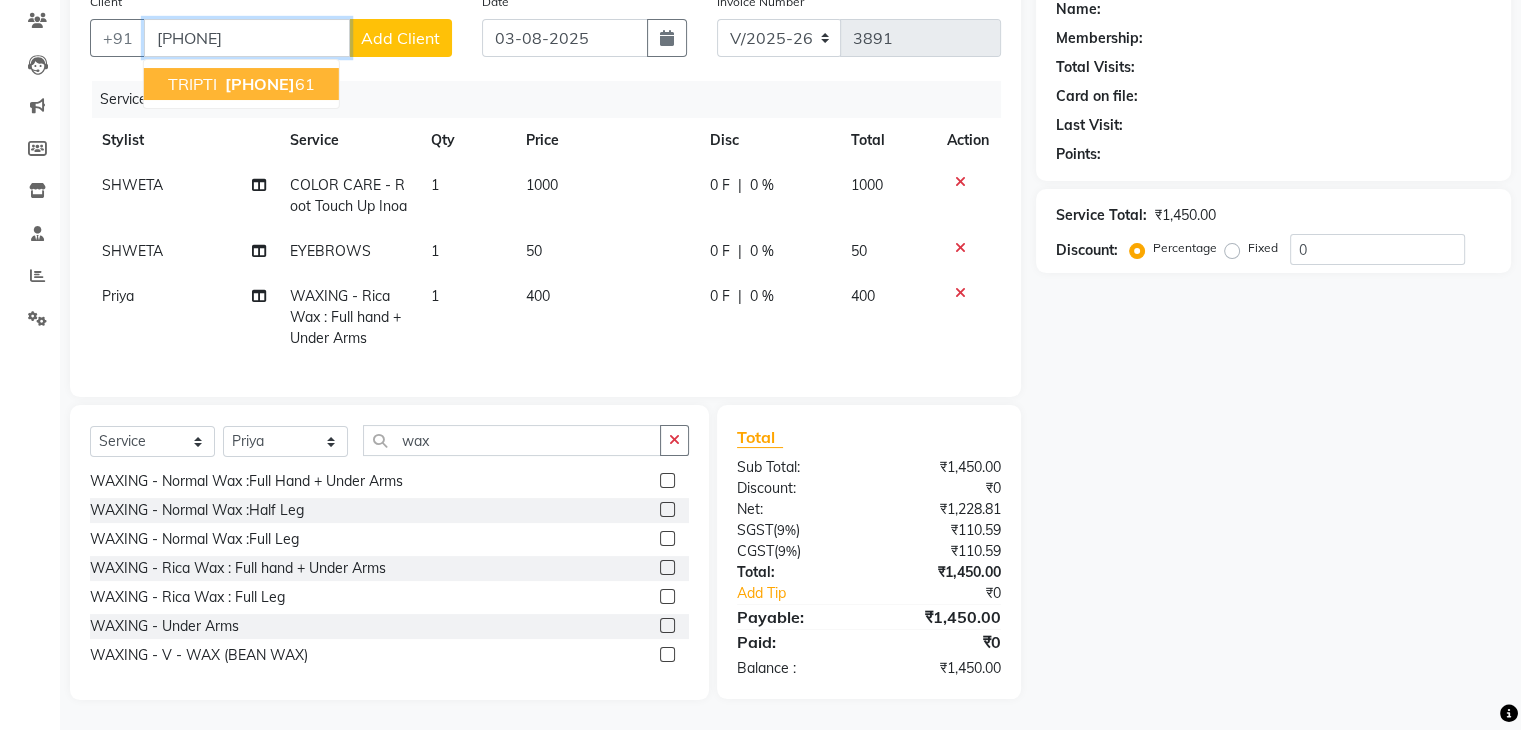 click on "TRIPTI" at bounding box center [192, 84] 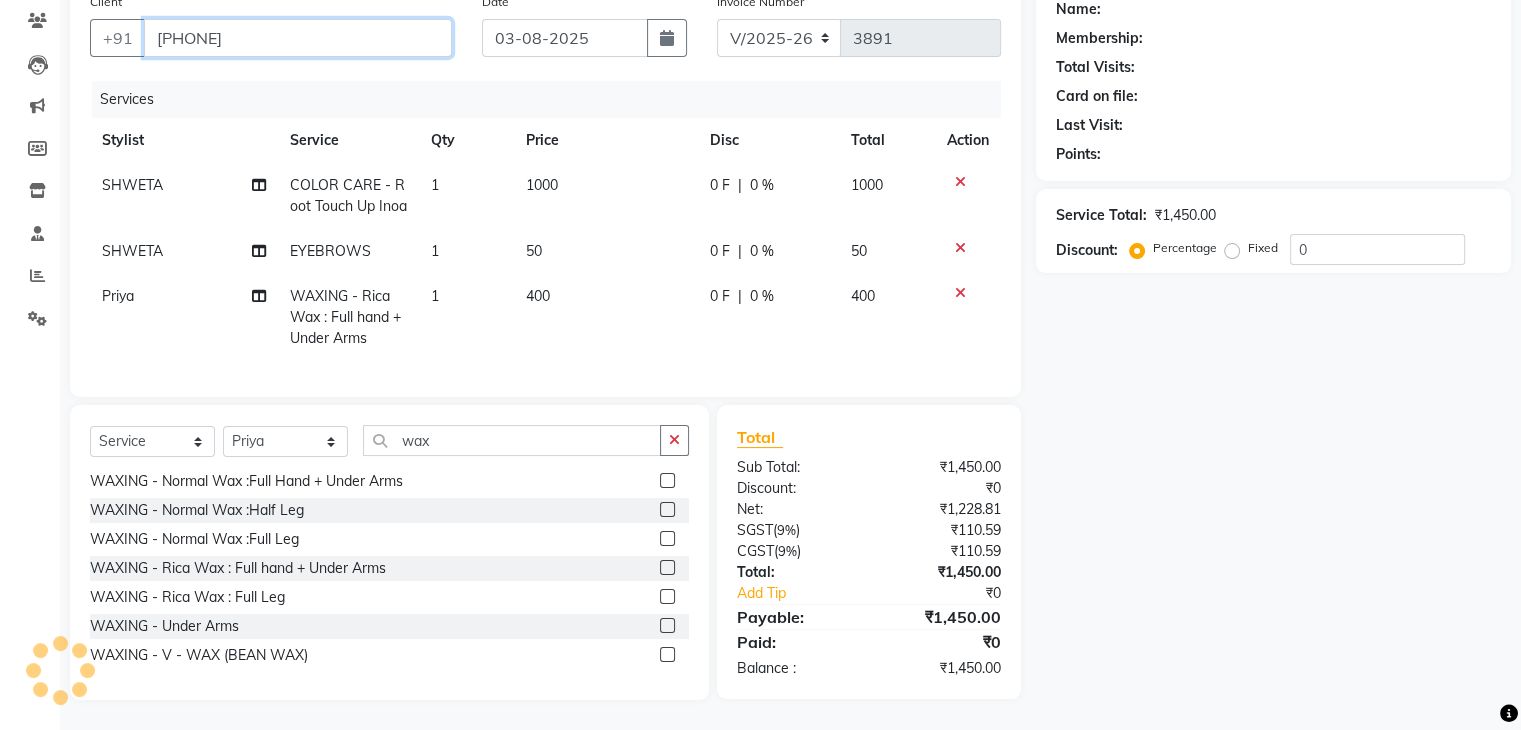 type on "[PHONE]" 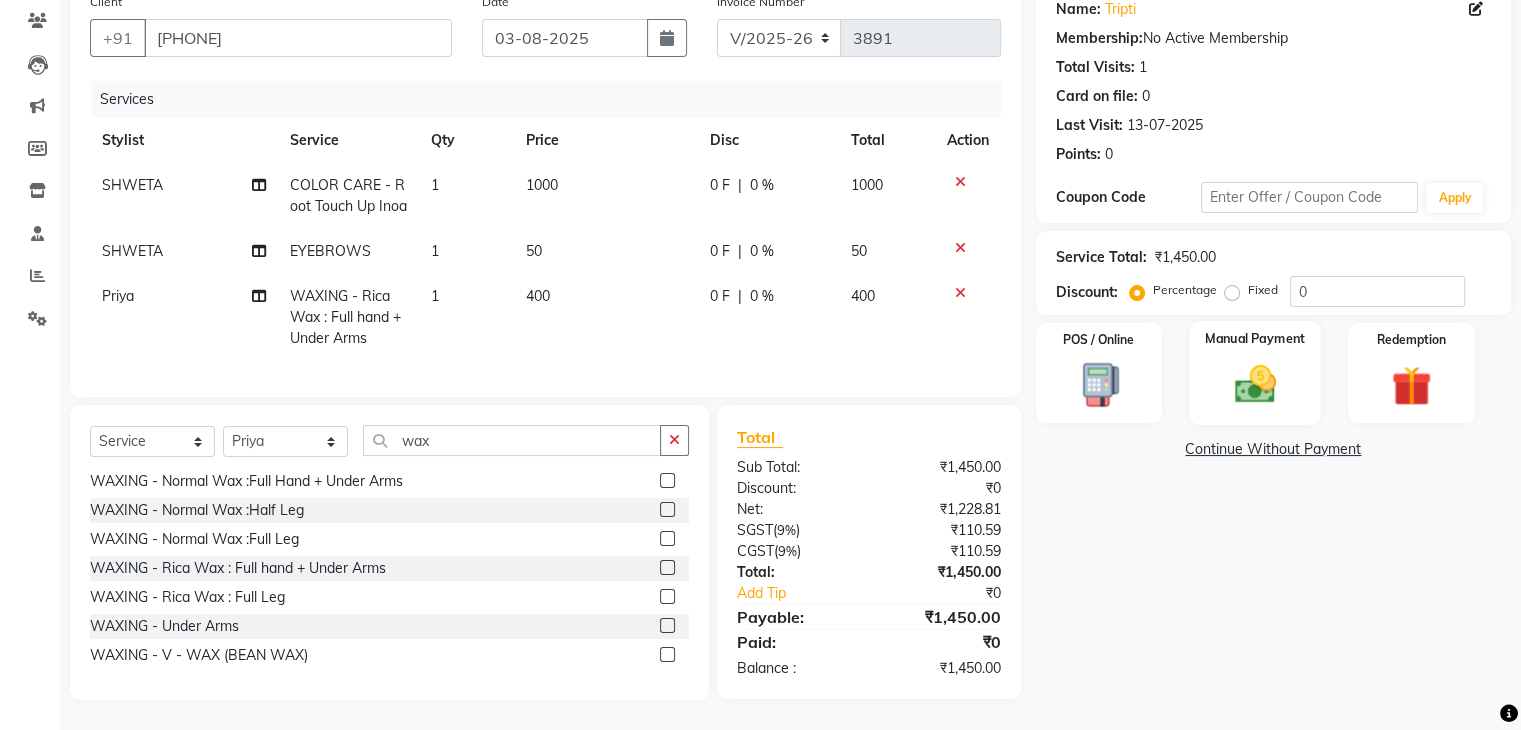 click on "Manual Payment" 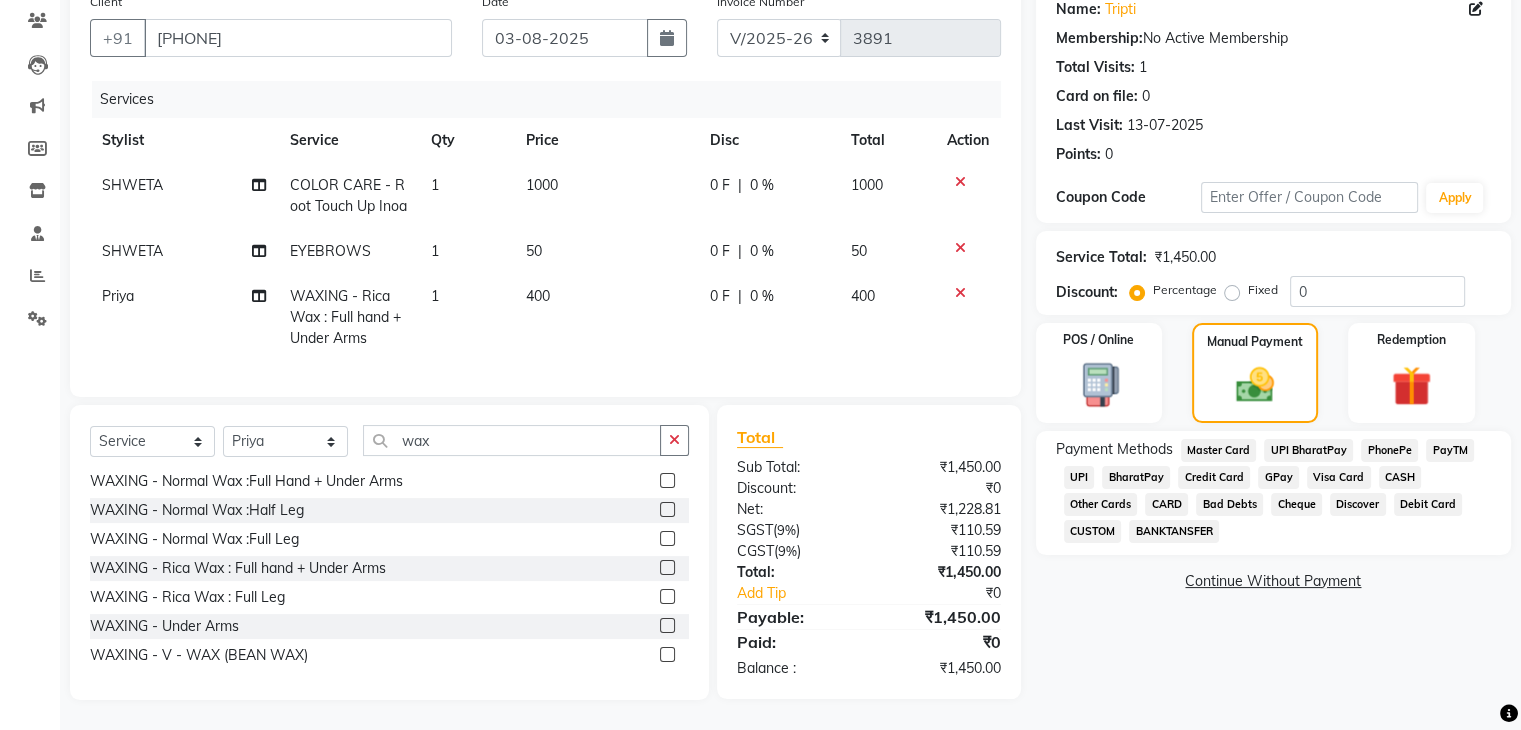 click on "CASH" 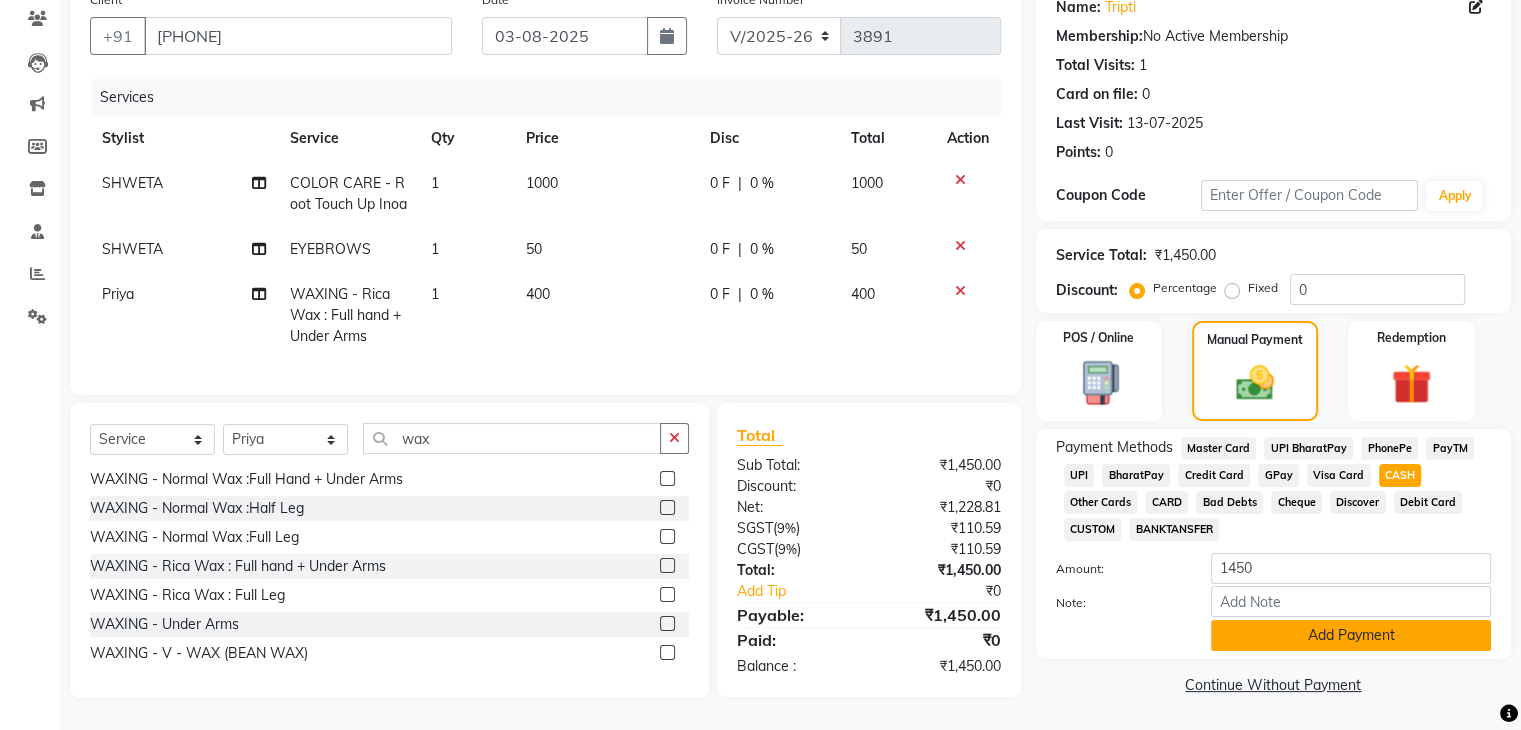 click on "Add Payment" 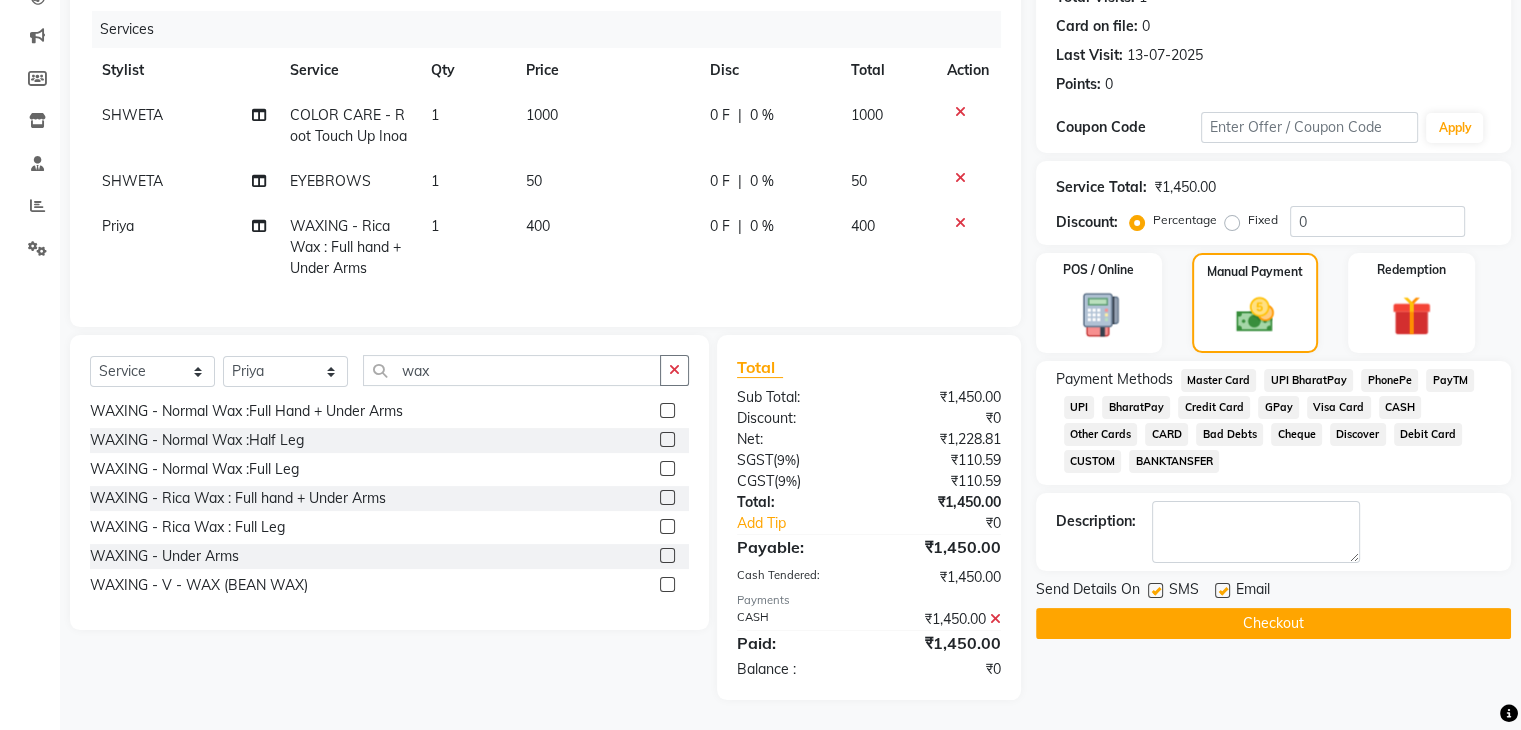 click on "Checkout" 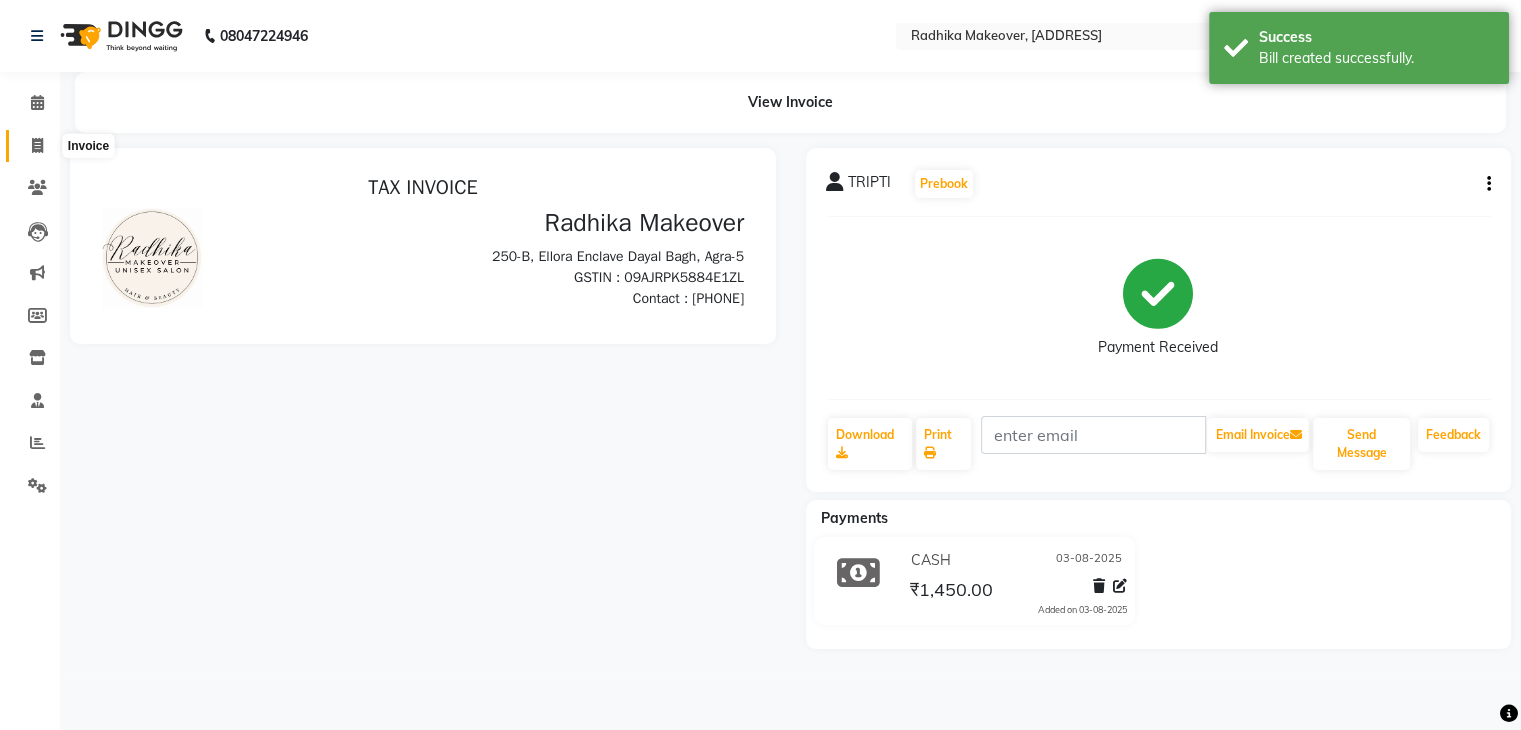 scroll, scrollTop: 0, scrollLeft: 0, axis: both 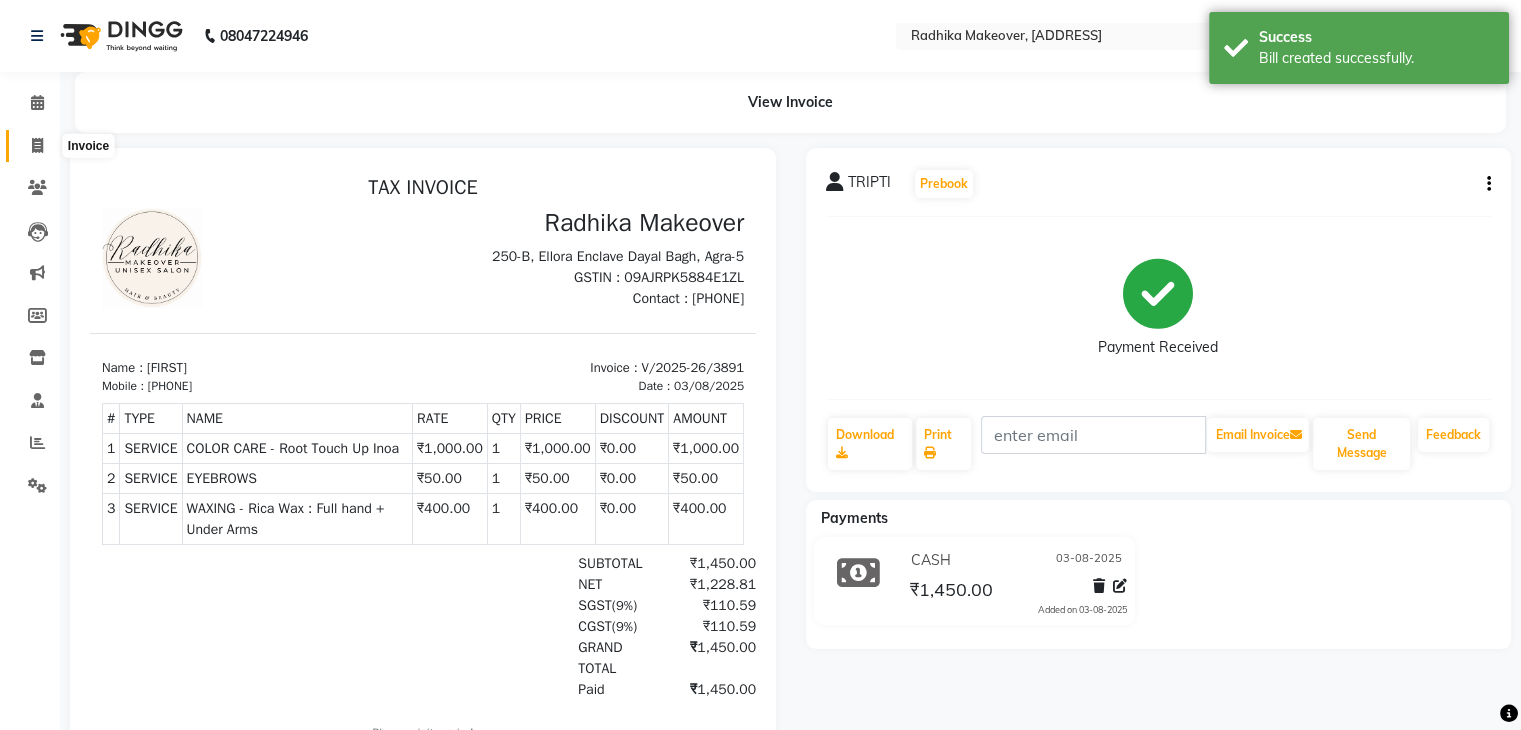 click 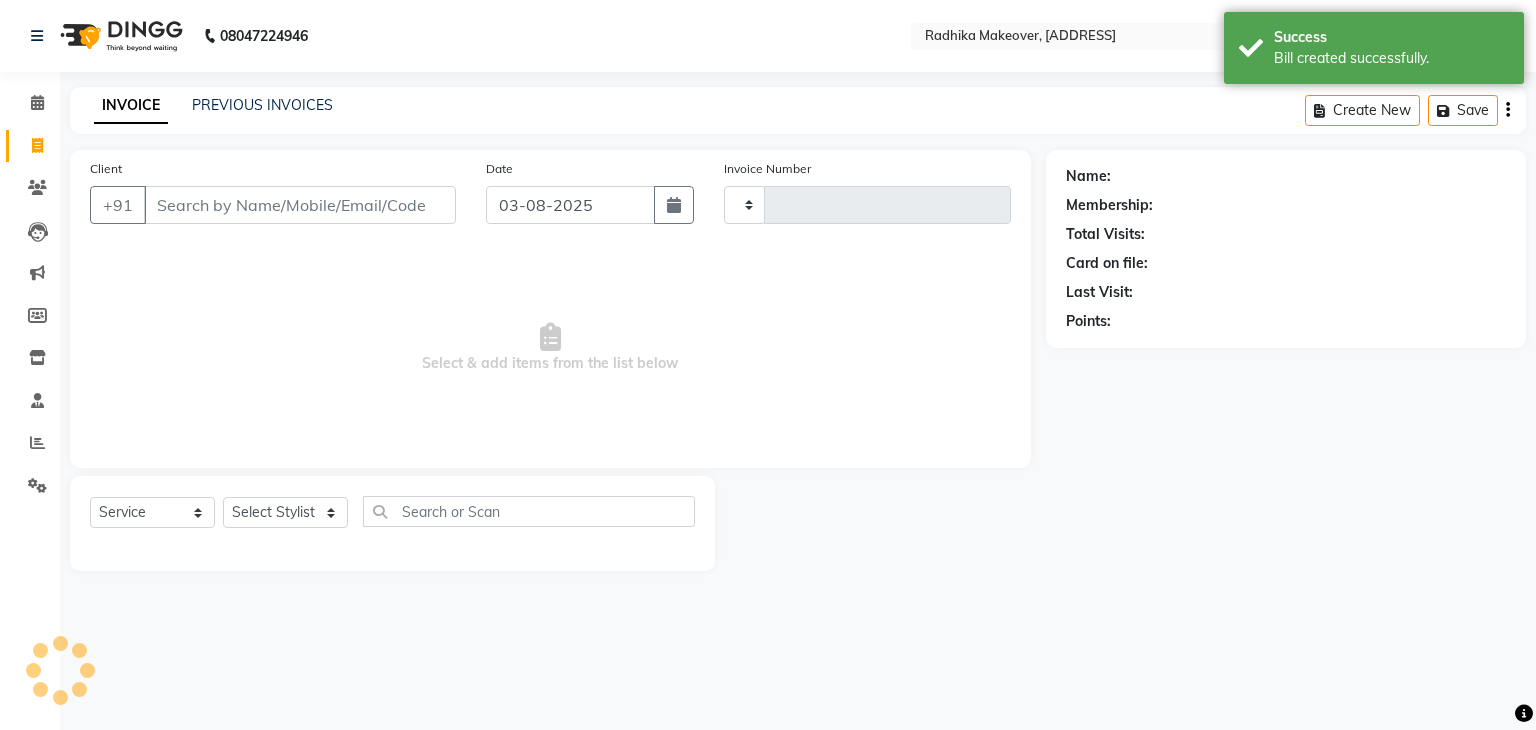 type on "3892" 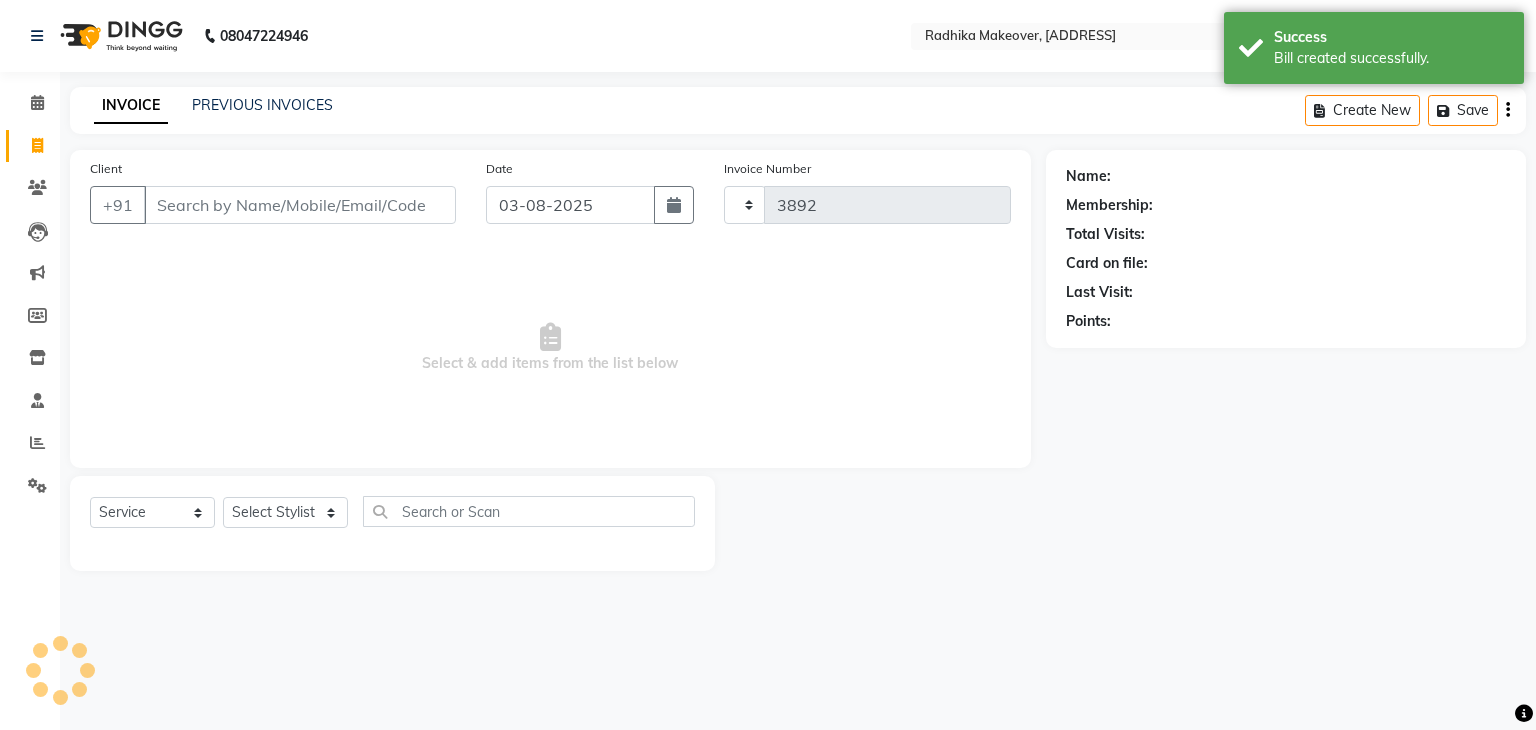select on "6880" 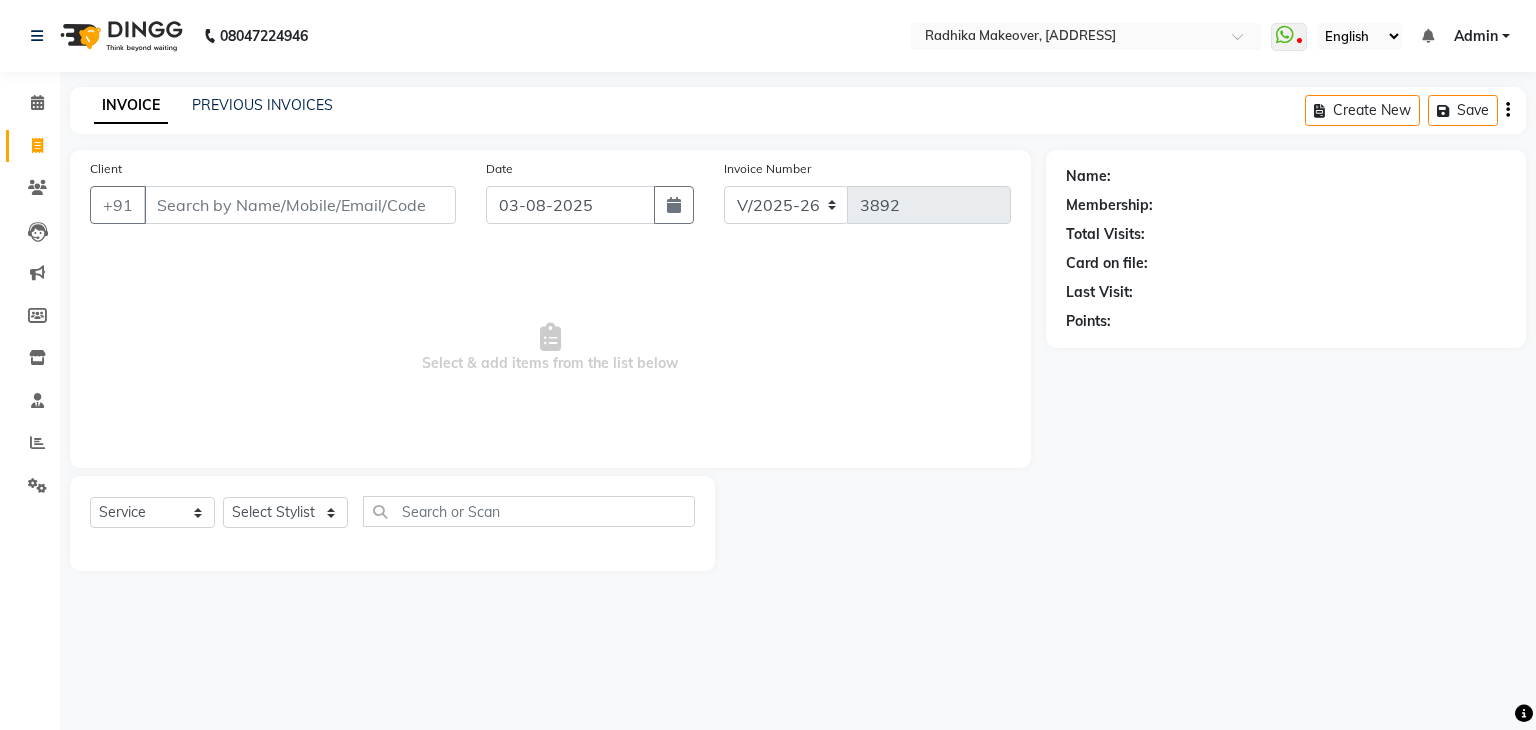 click on "Client" at bounding box center [300, 205] 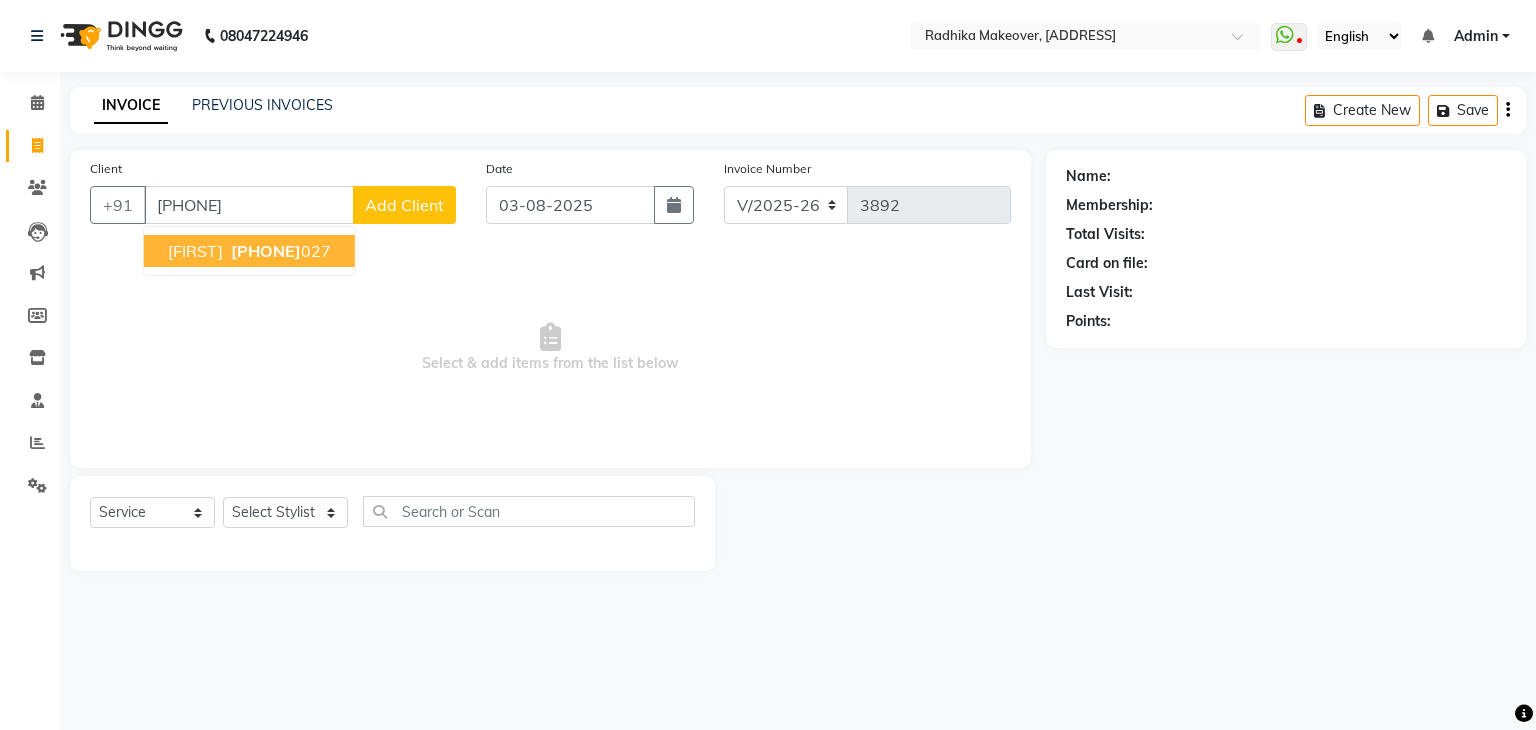 click on "[PHONE]" at bounding box center (266, 251) 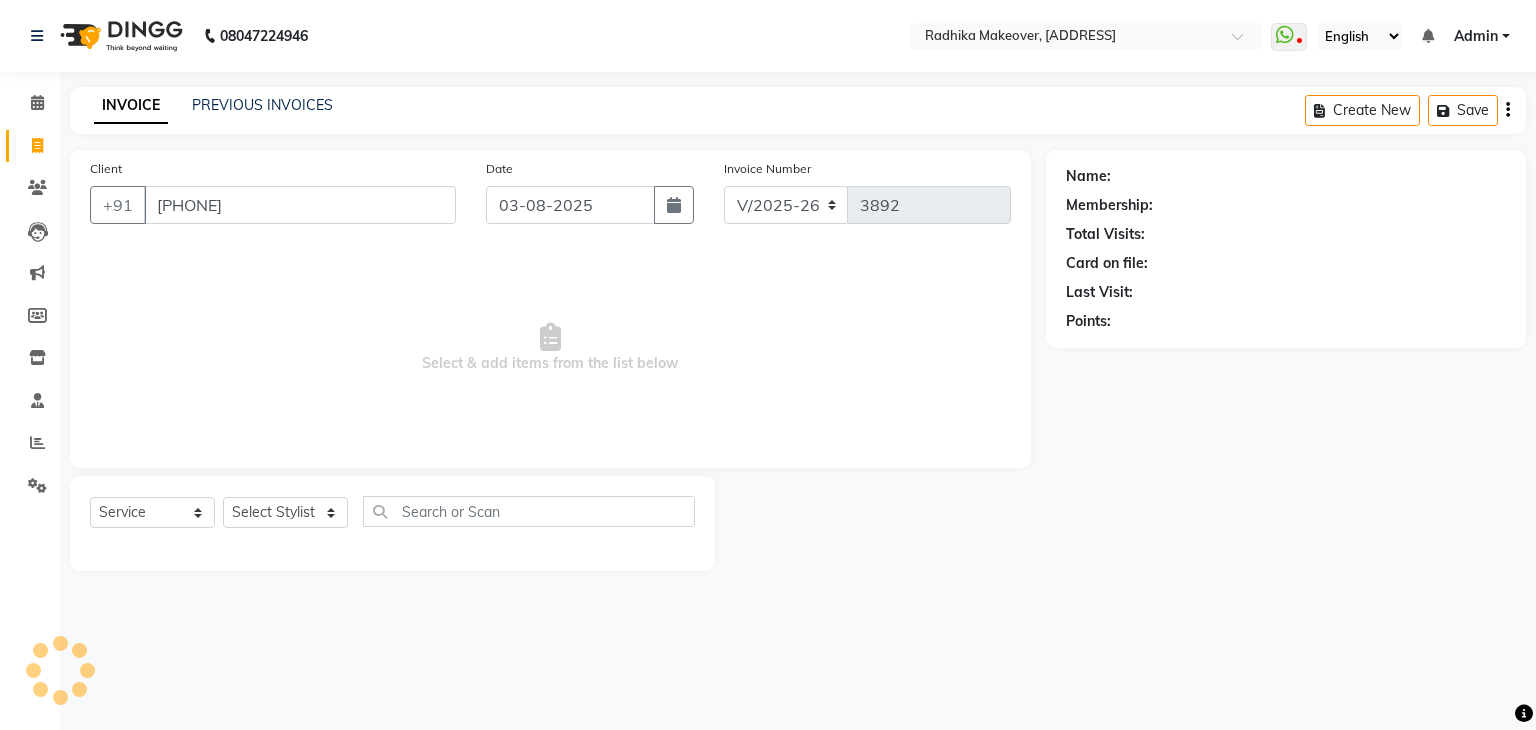 type on "[PHONE]" 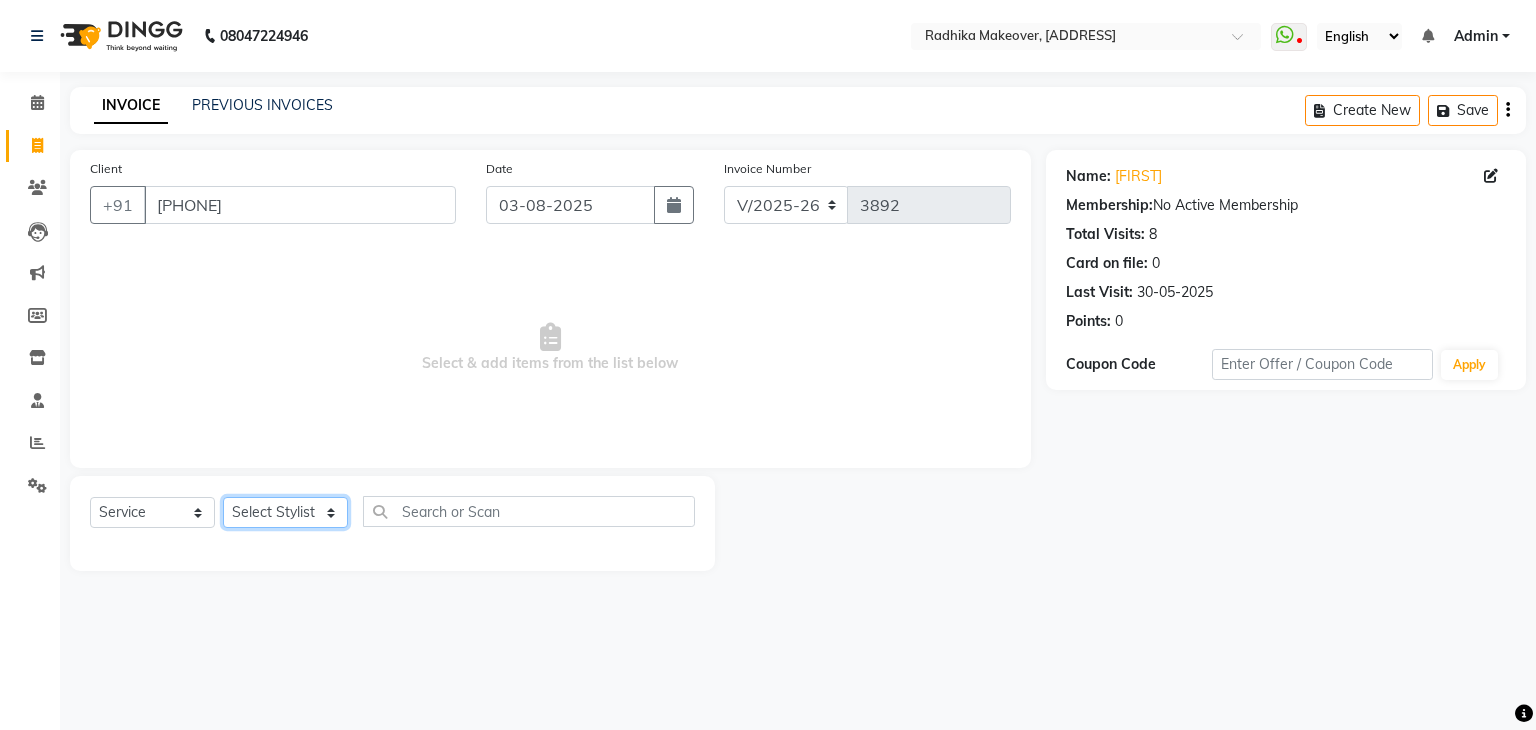 drag, startPoint x: 301, startPoint y: 500, endPoint x: 268, endPoint y: 66, distance: 435.2528 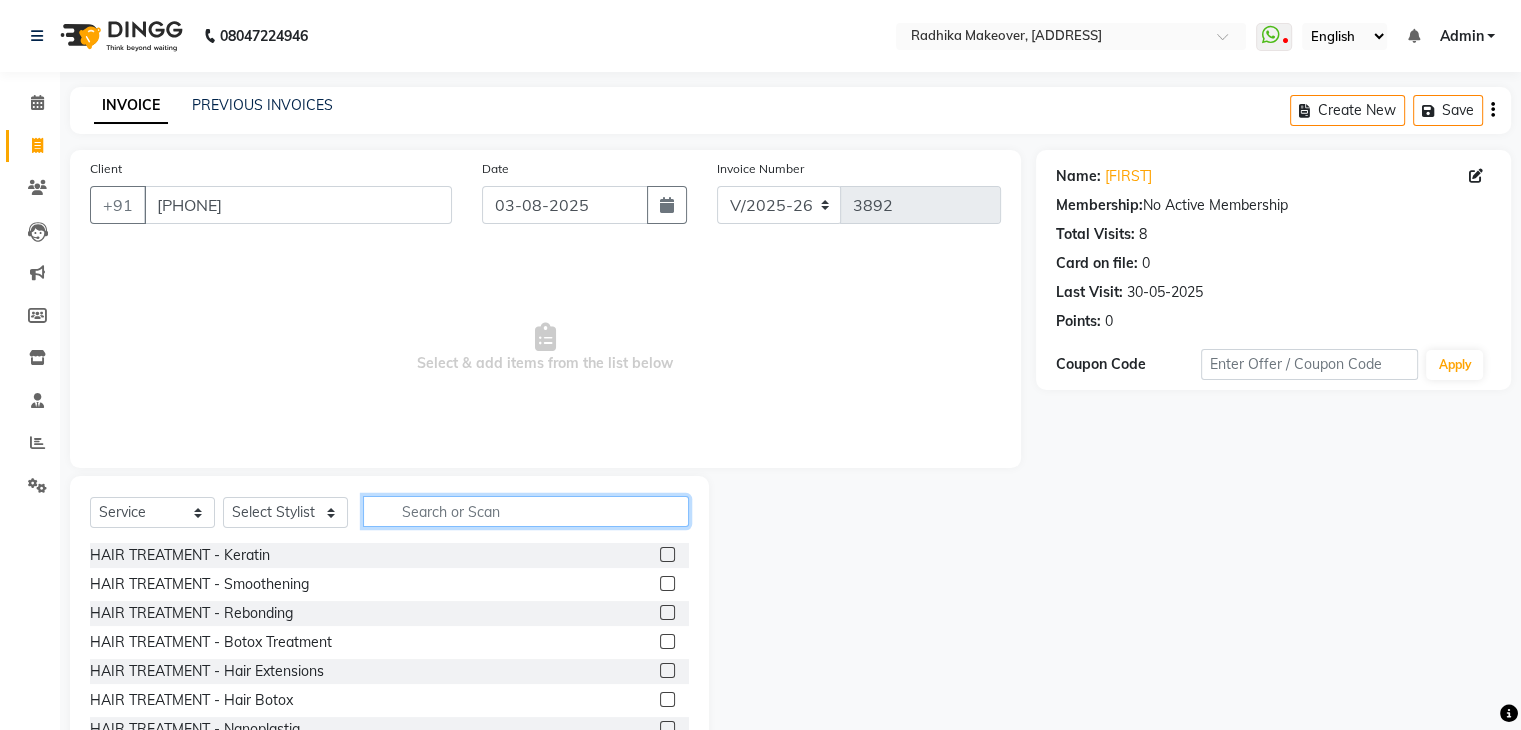 click 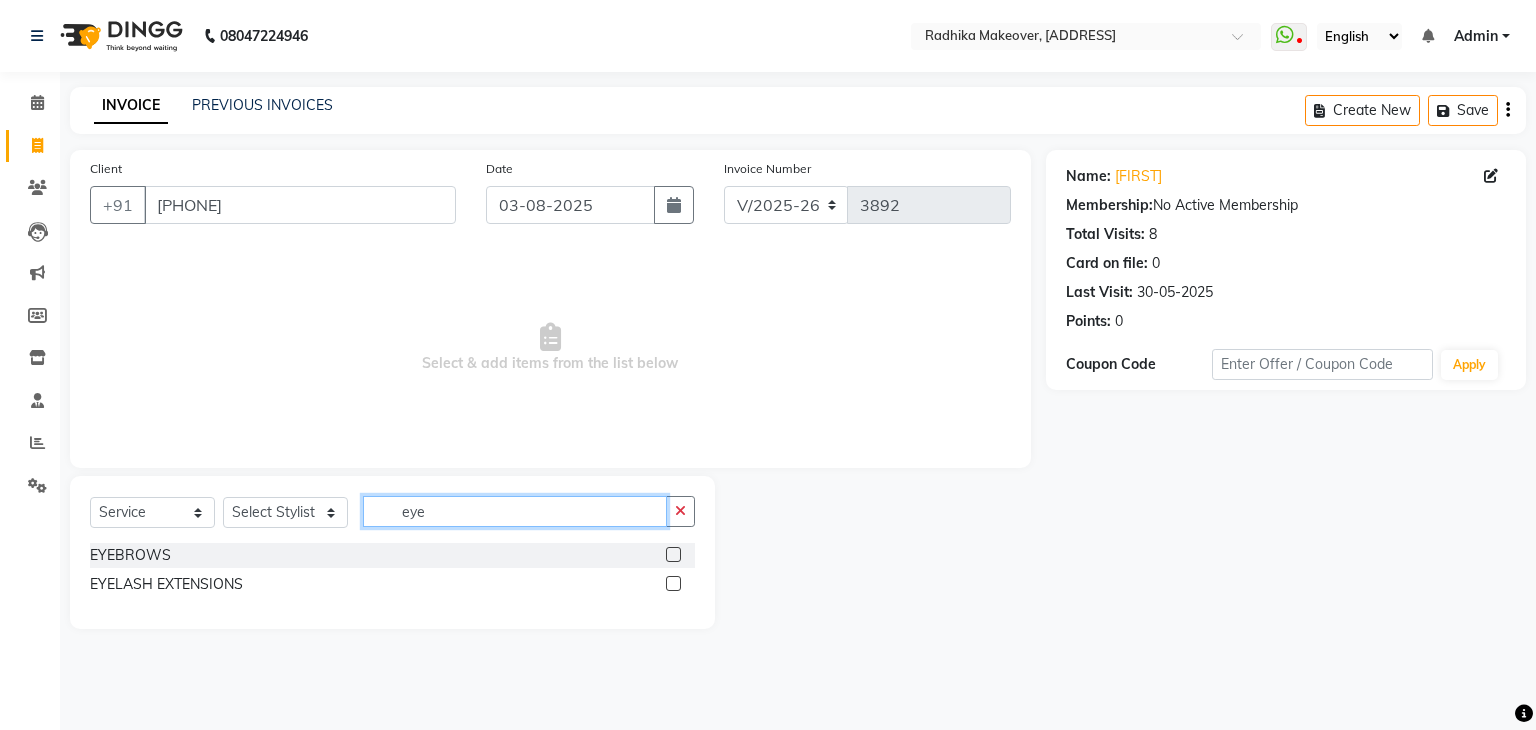 type on "eye" 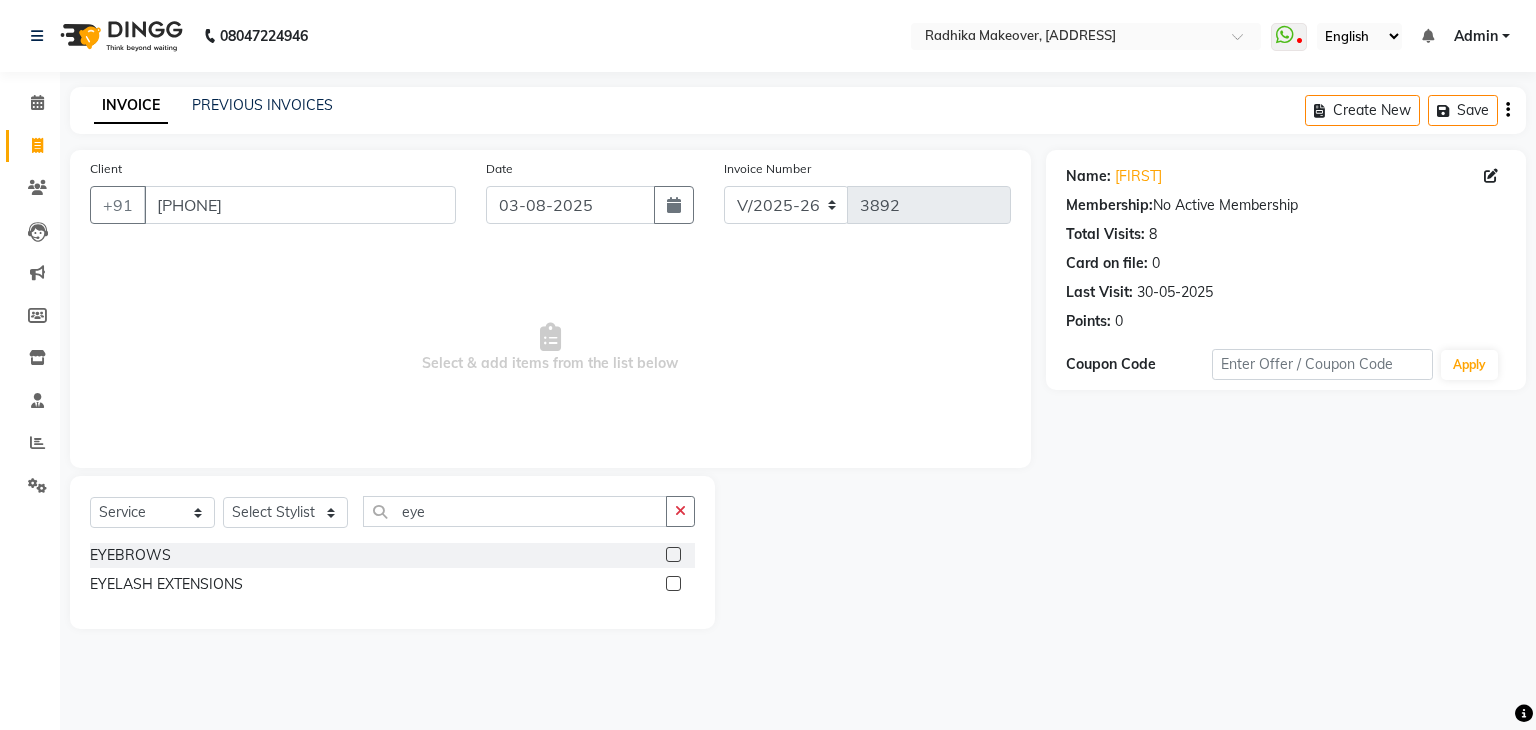 click 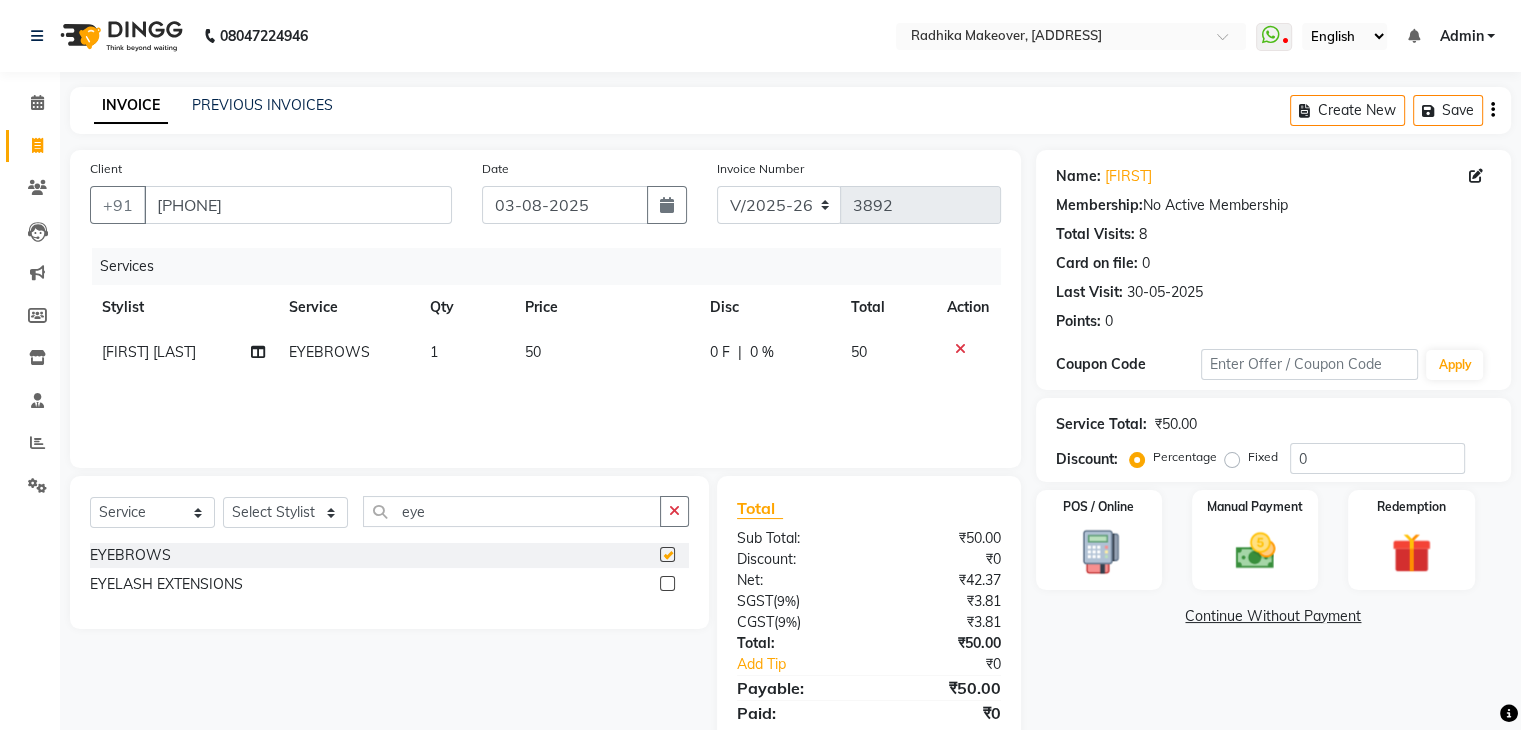 checkbox on "false" 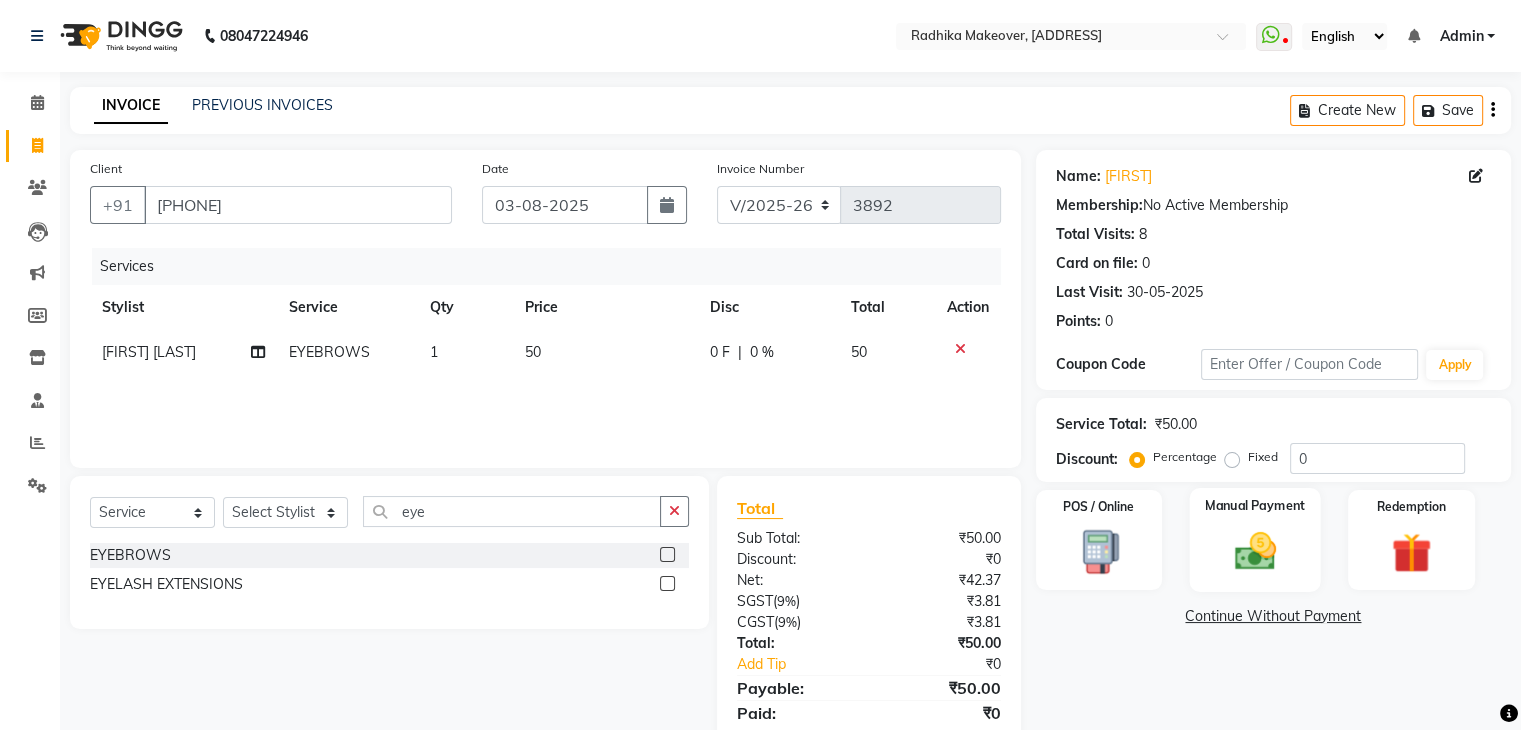 click on "Manual Payment" 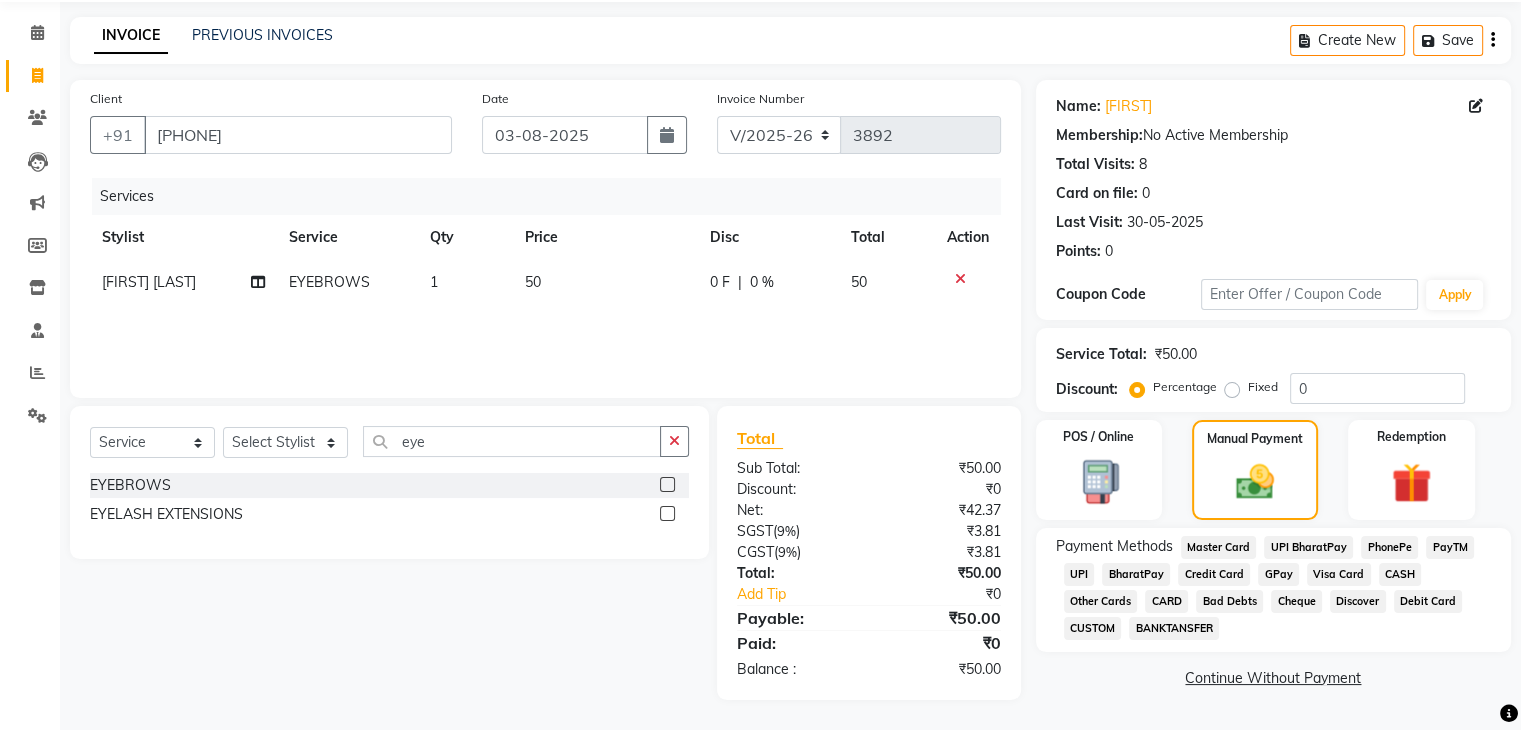 click on "50" 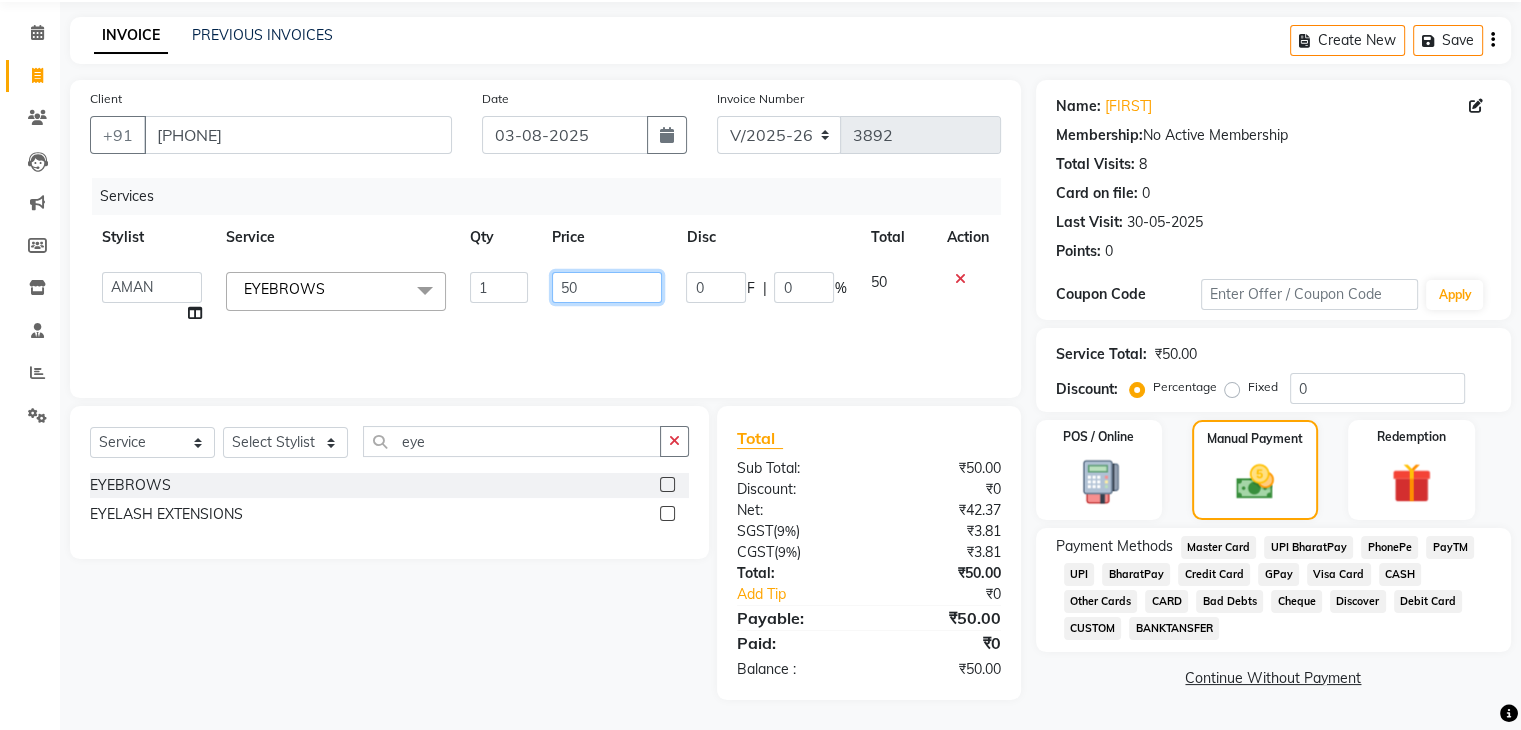 click on "50" 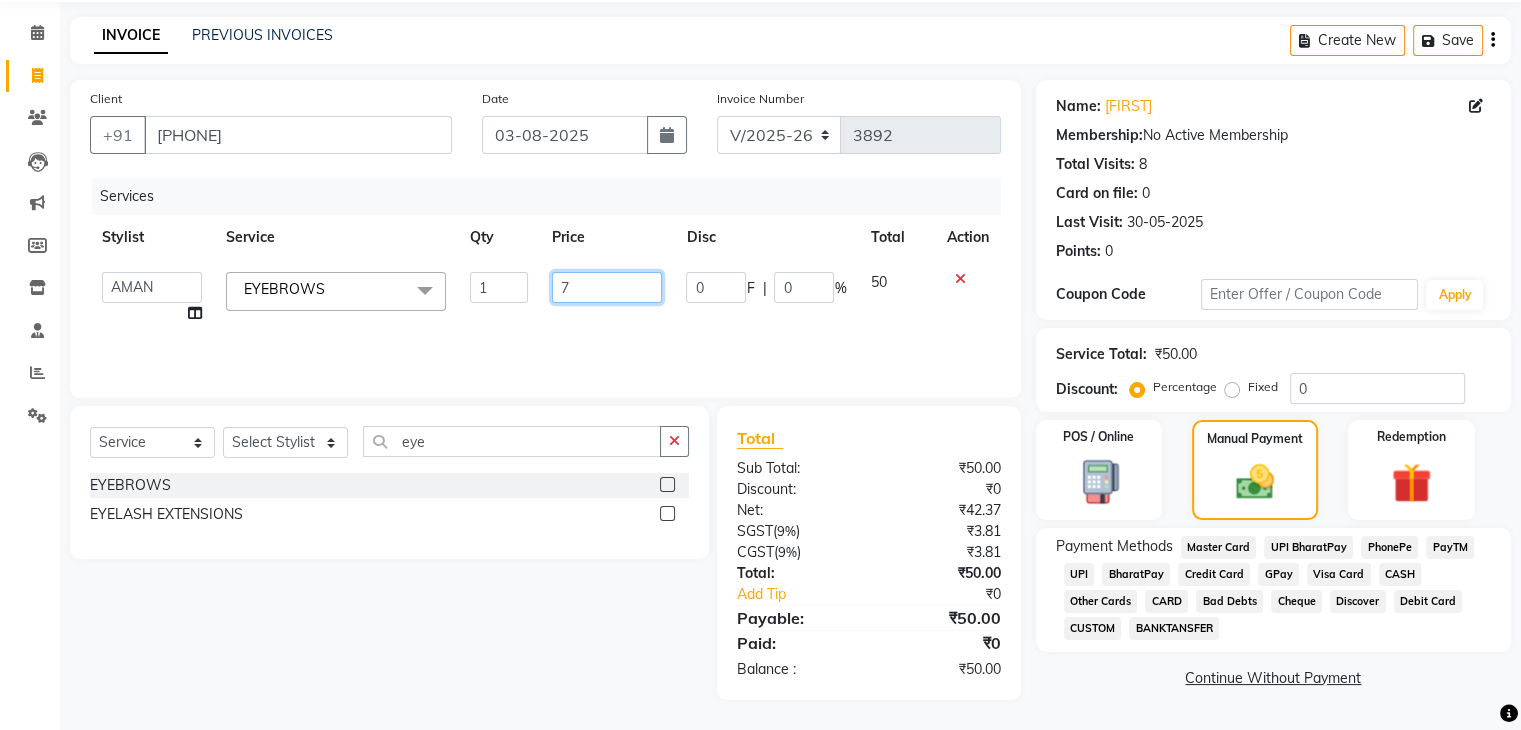 type on "70" 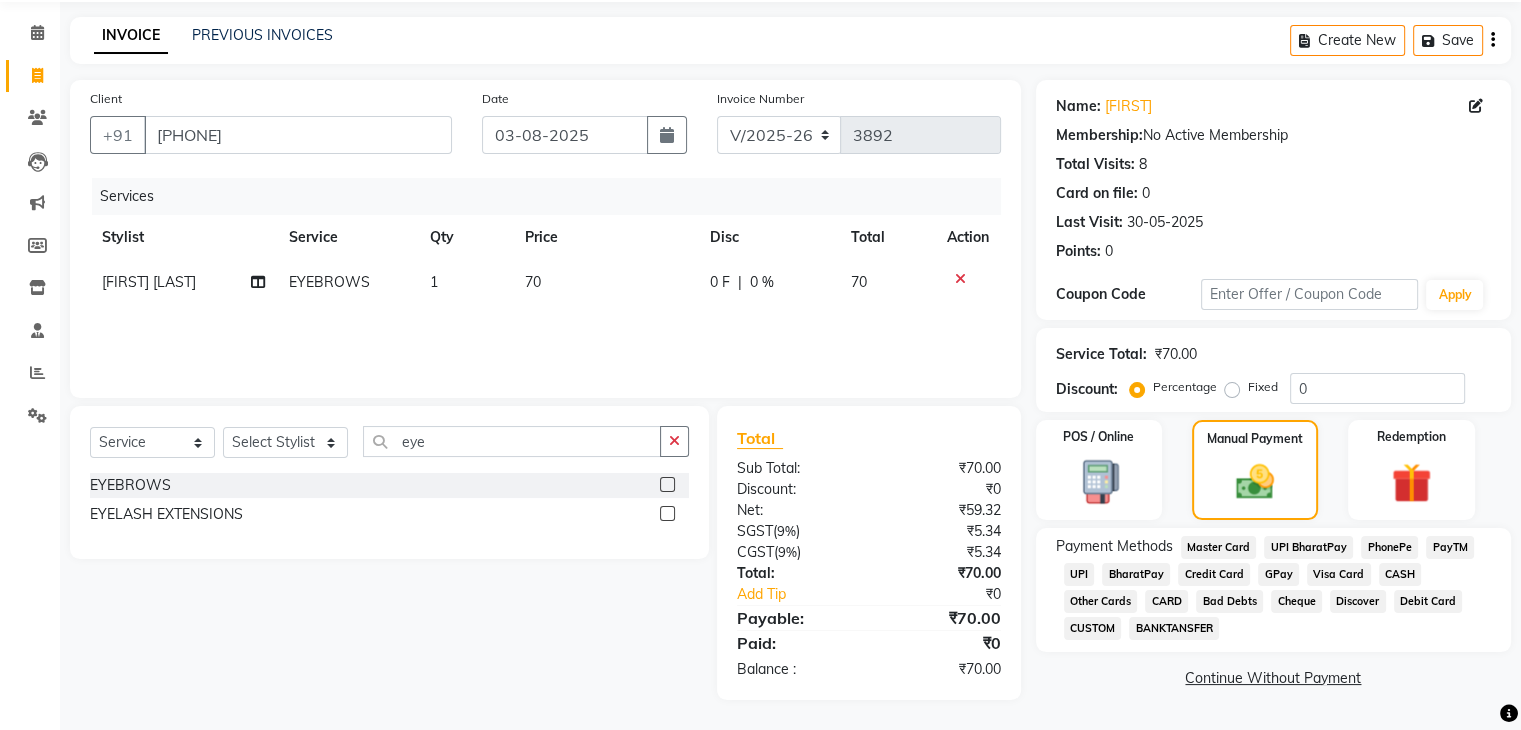 click on "CASH" 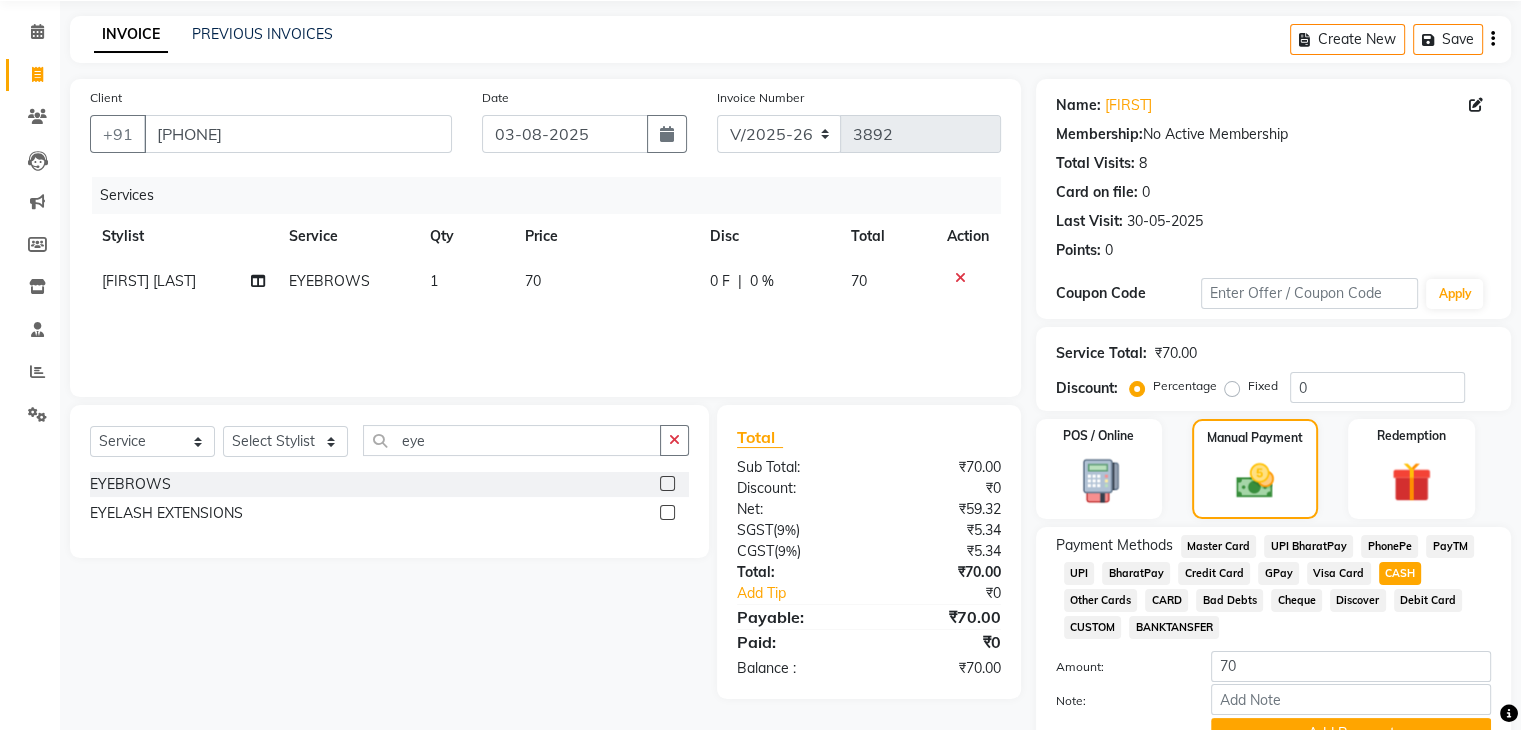 scroll, scrollTop: 172, scrollLeft: 0, axis: vertical 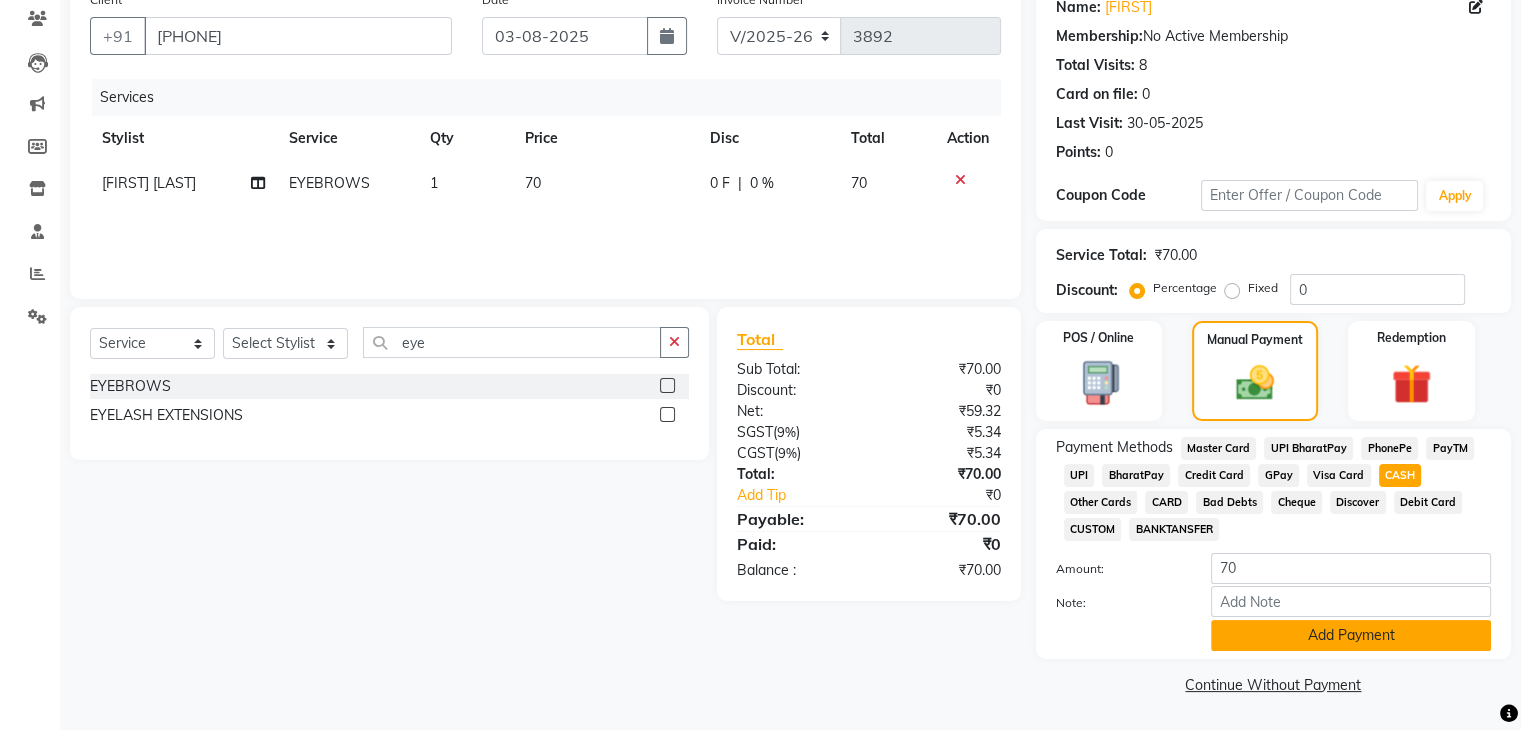 click on "Add Payment" 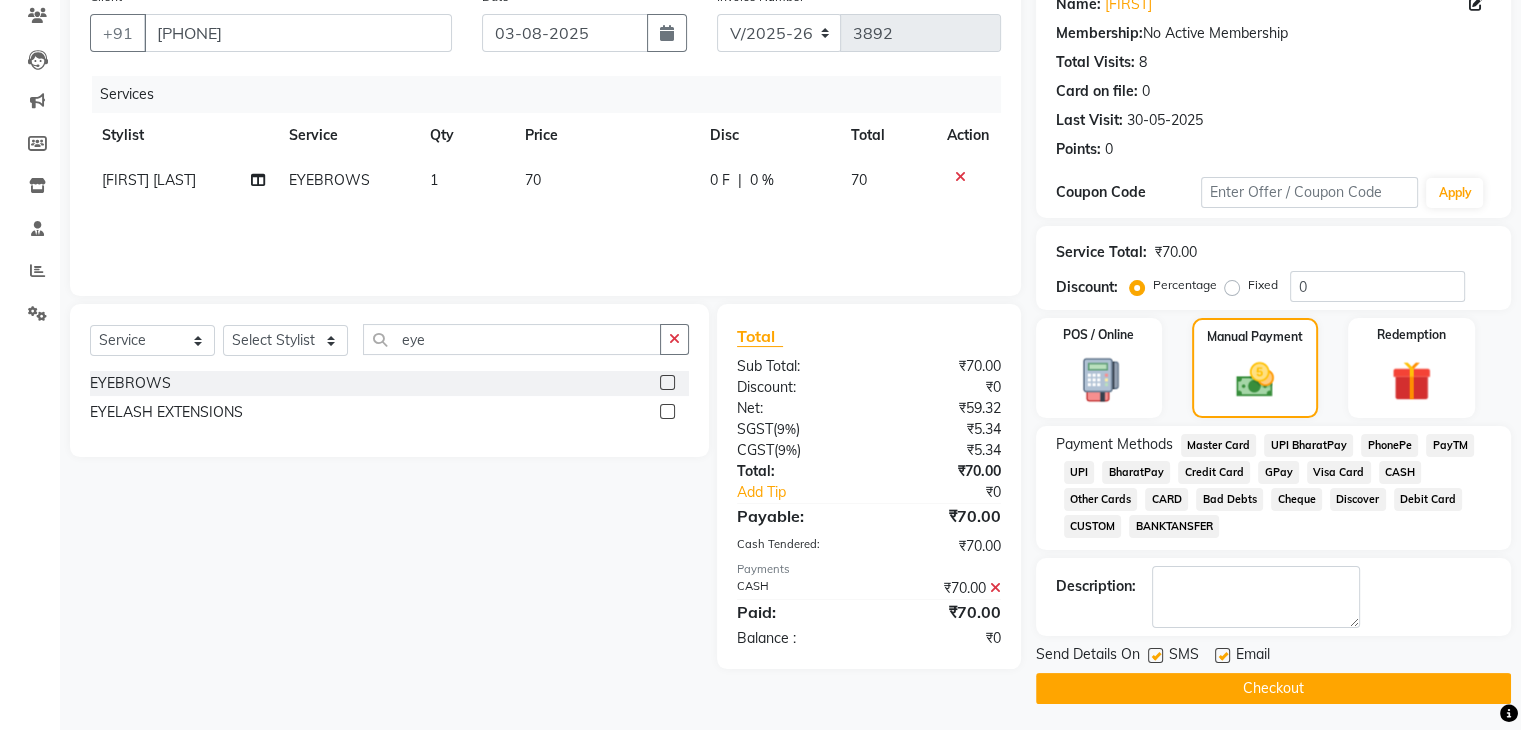 click on "Name: [FIRST]  Membership:  No Active Membership  Total Visits:  8 Card on file:  0 Last Visit:   30-05-2025 Points:   0  Coupon Code Apply Service Total:  ₹70.00  Discount:  Percentage   Fixed  0 POS / Online  Manual Payment Redemption Payment Methods  Master Card   UPI BharatPay   PhonePe   PayTM   UPI   BharatPay   Credit Card   GPay   Visa Card   CASH   Other Cards   CARD   Bad Debts   Cheque   Discover   Debit Card   CUSTOM   BANKTANSFER  Description:                  Send Details On SMS Email  Checkout" 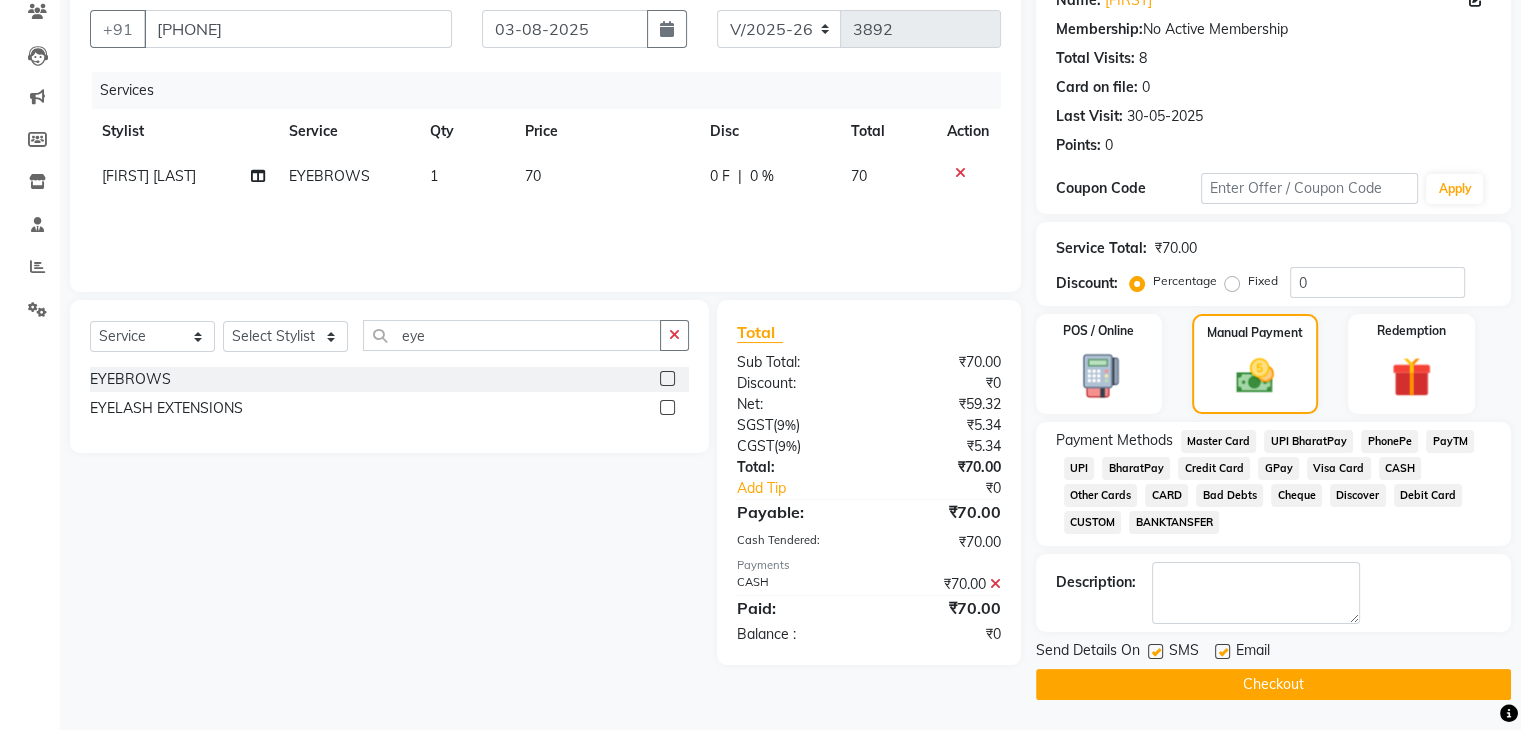 click on "Checkout" 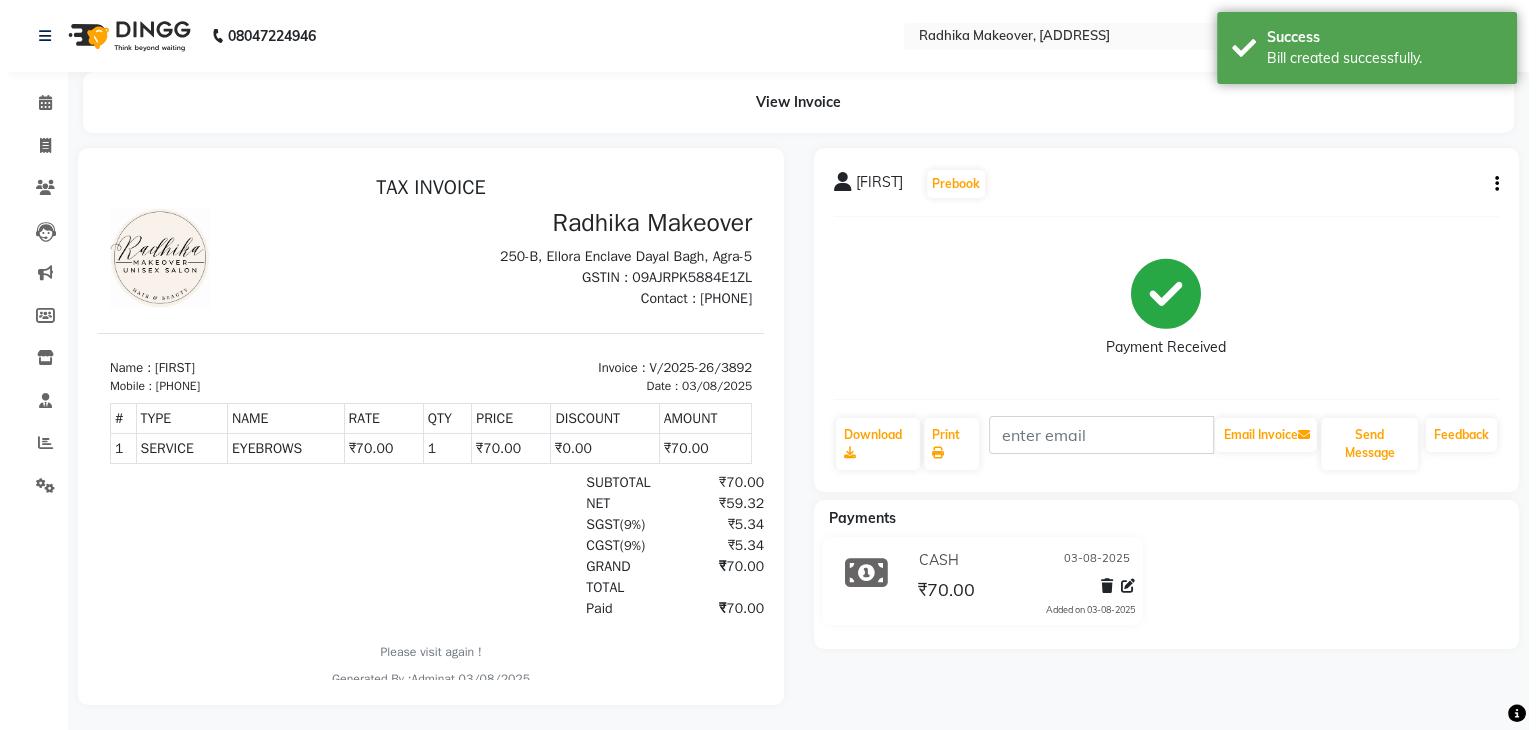 scroll, scrollTop: 0, scrollLeft: 0, axis: both 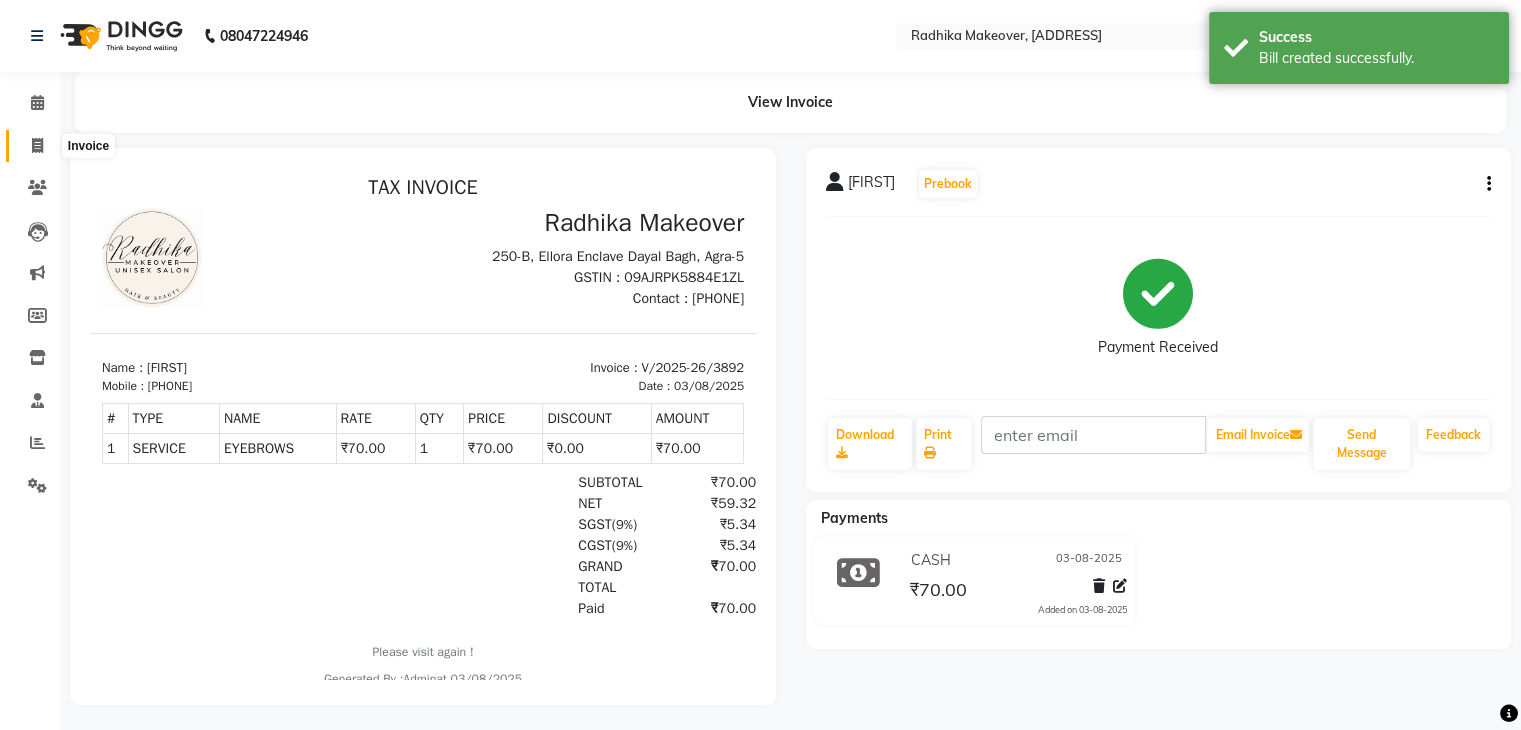 click 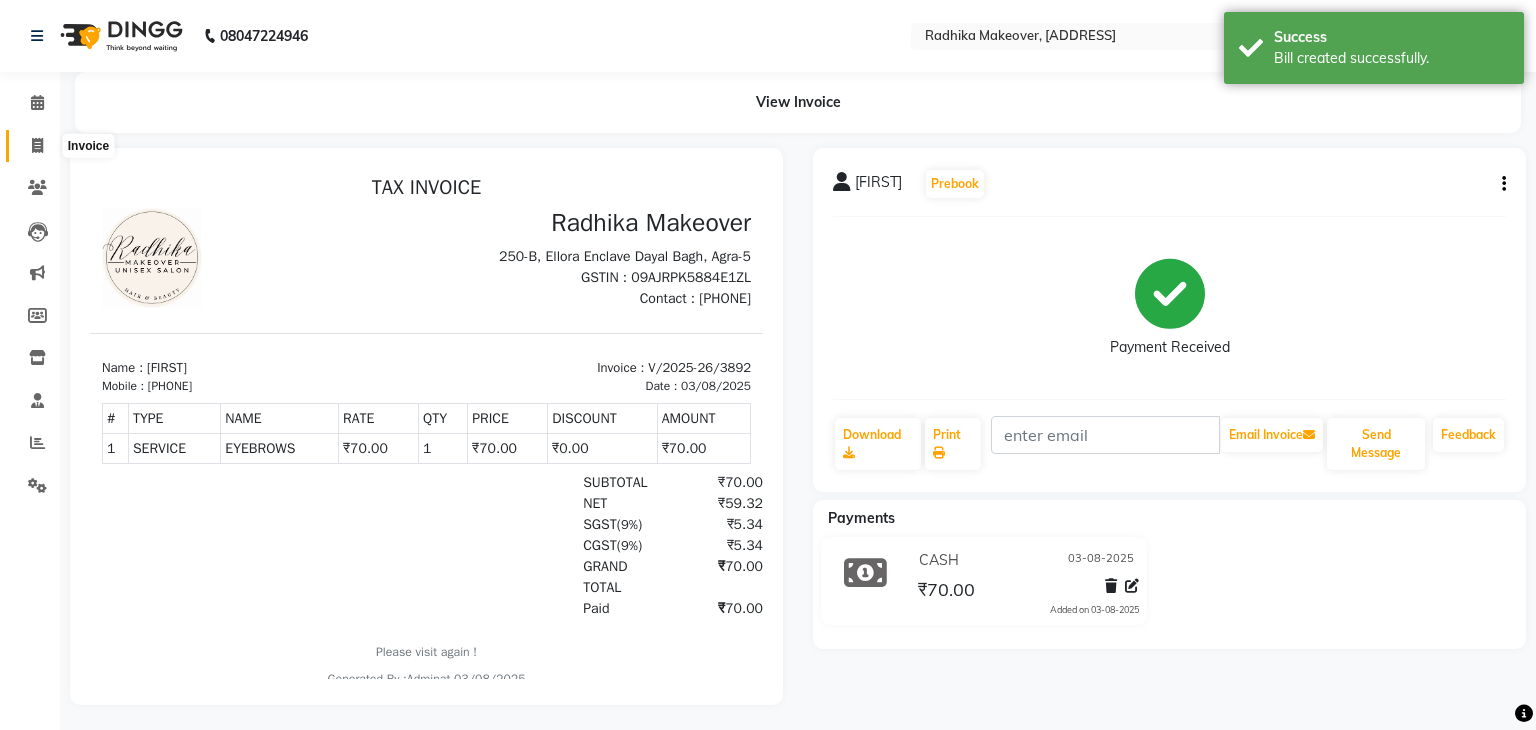 select on "6880" 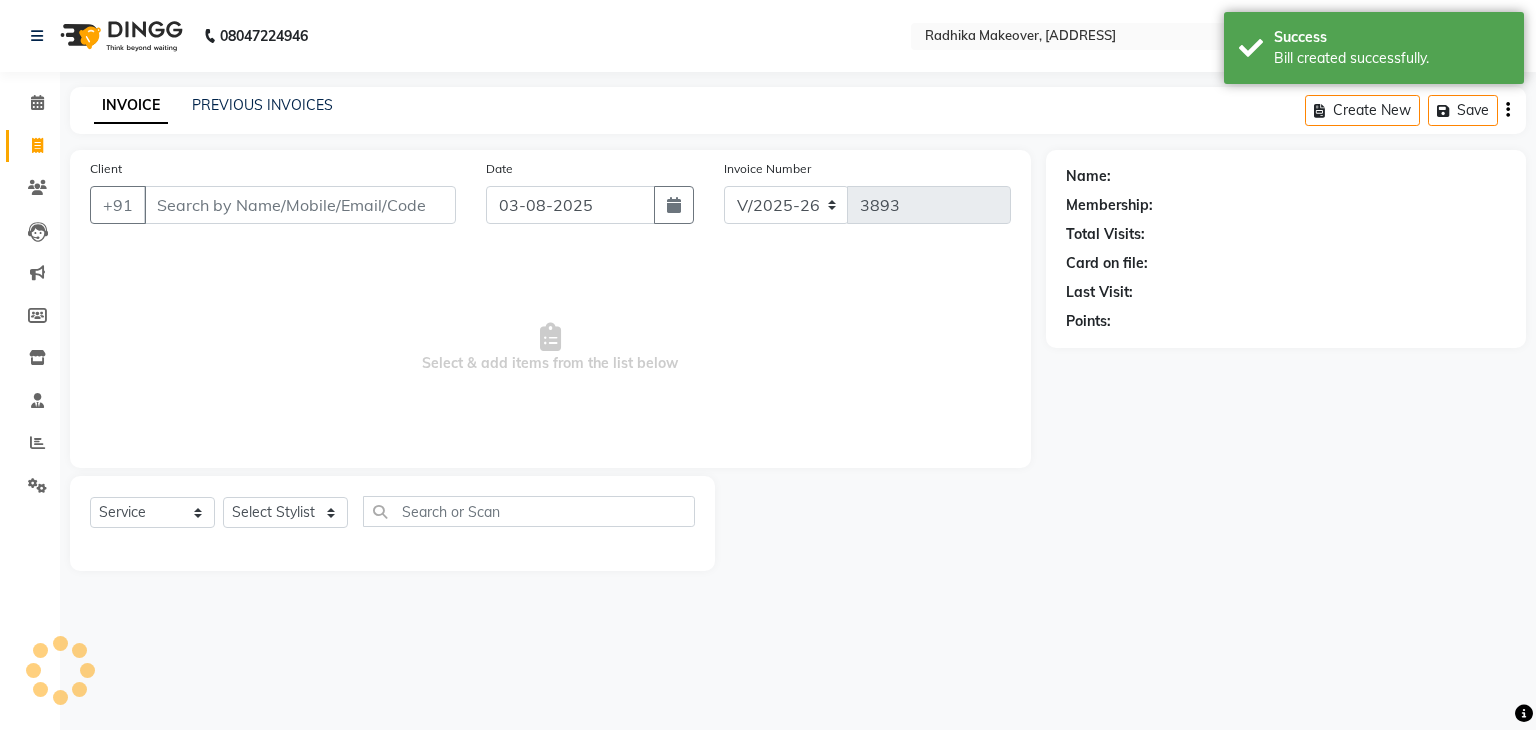 click on "Client" at bounding box center (300, 205) 